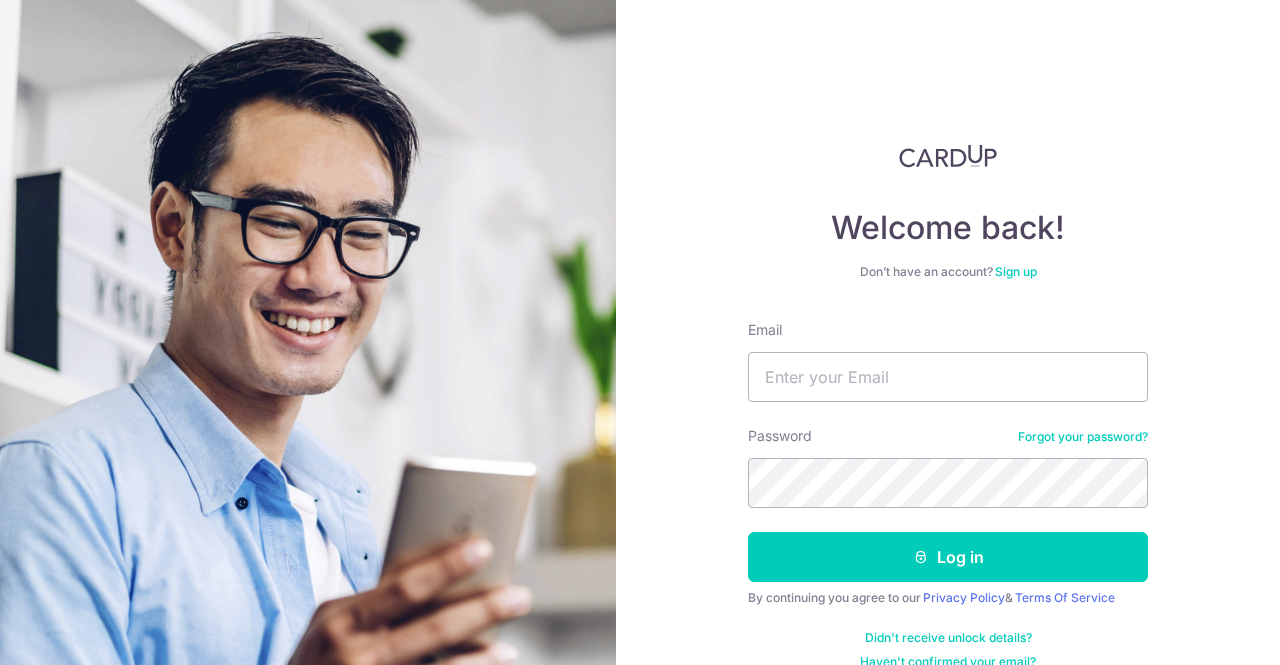 scroll, scrollTop: 0, scrollLeft: 0, axis: both 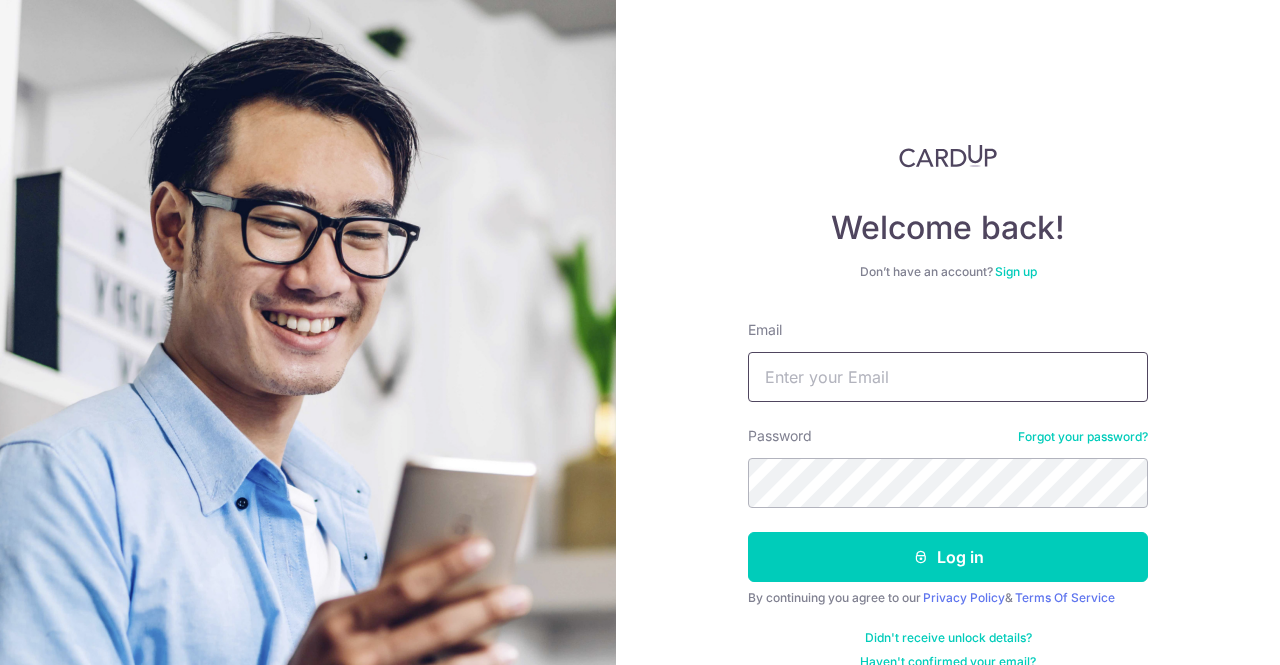 type on "cindy@willowlake.com.sg" 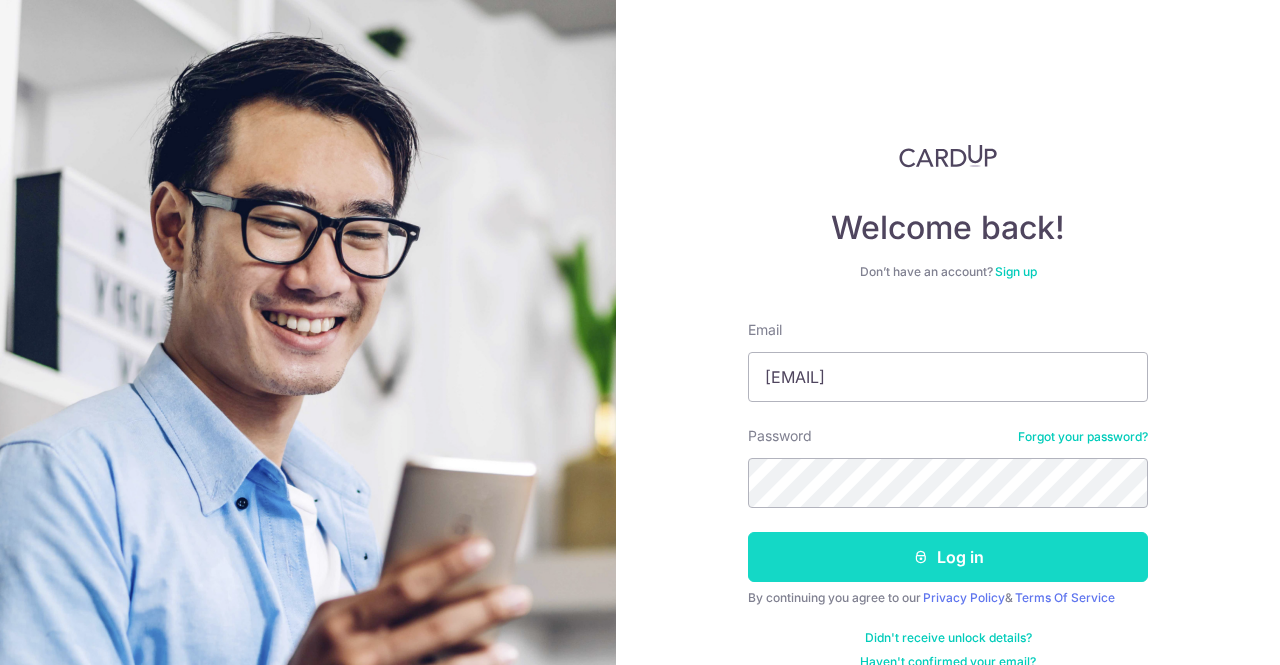 click on "Log in" at bounding box center [948, 557] 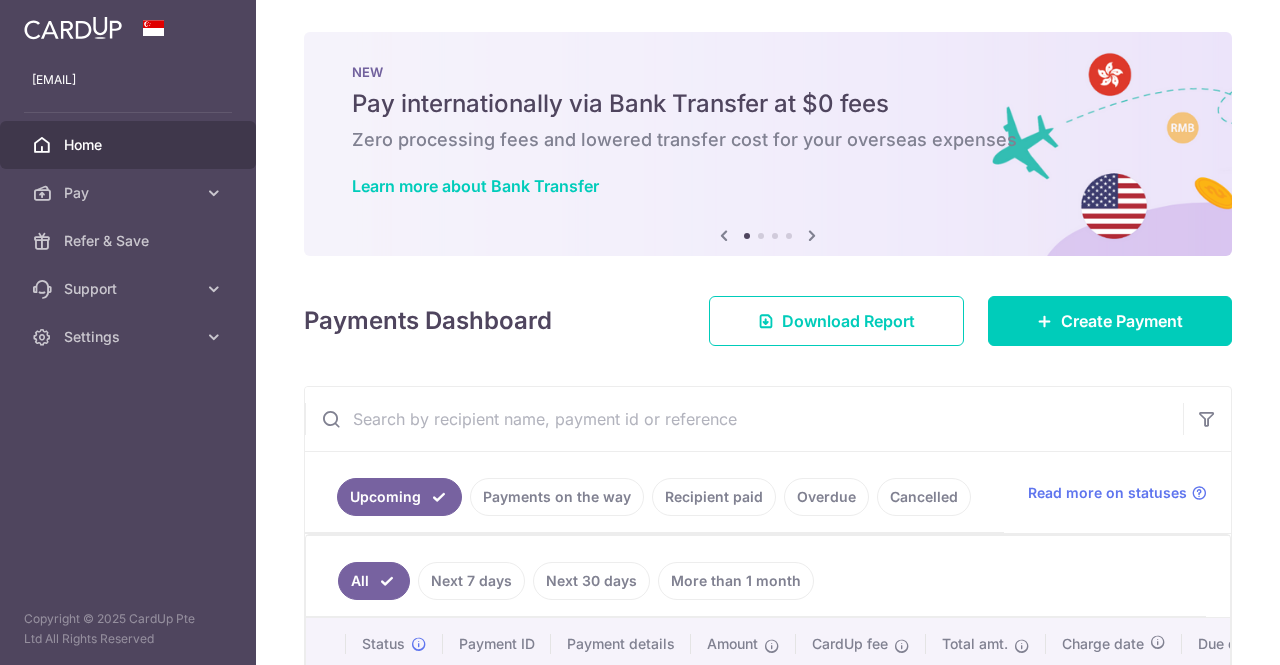 scroll, scrollTop: 0, scrollLeft: 0, axis: both 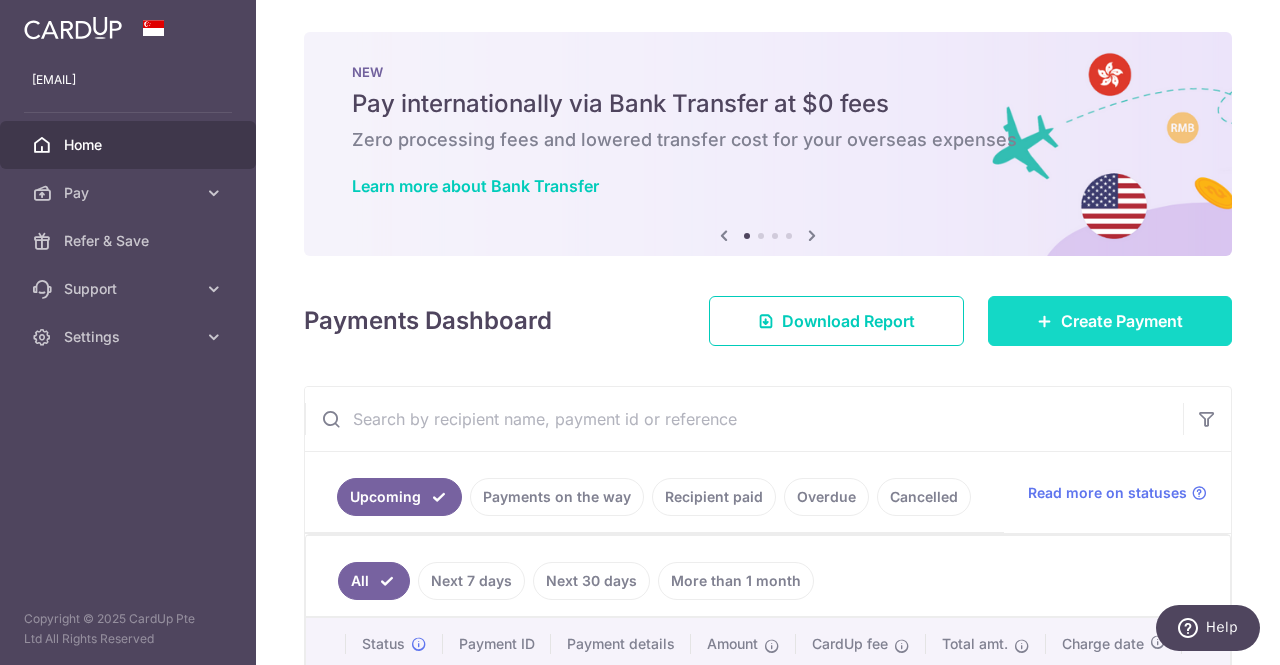 click on "cindy@willowlake.com.sg
Home
Pay
Payments
Recipients
Cards
Refer & Save
Support
FAQ
Contact Us
Settings
Account
Logout
Copyright © 2025 CardUp Pte Ltd All Rights Reserved
×
Pause Schedule" at bounding box center [640, 332] 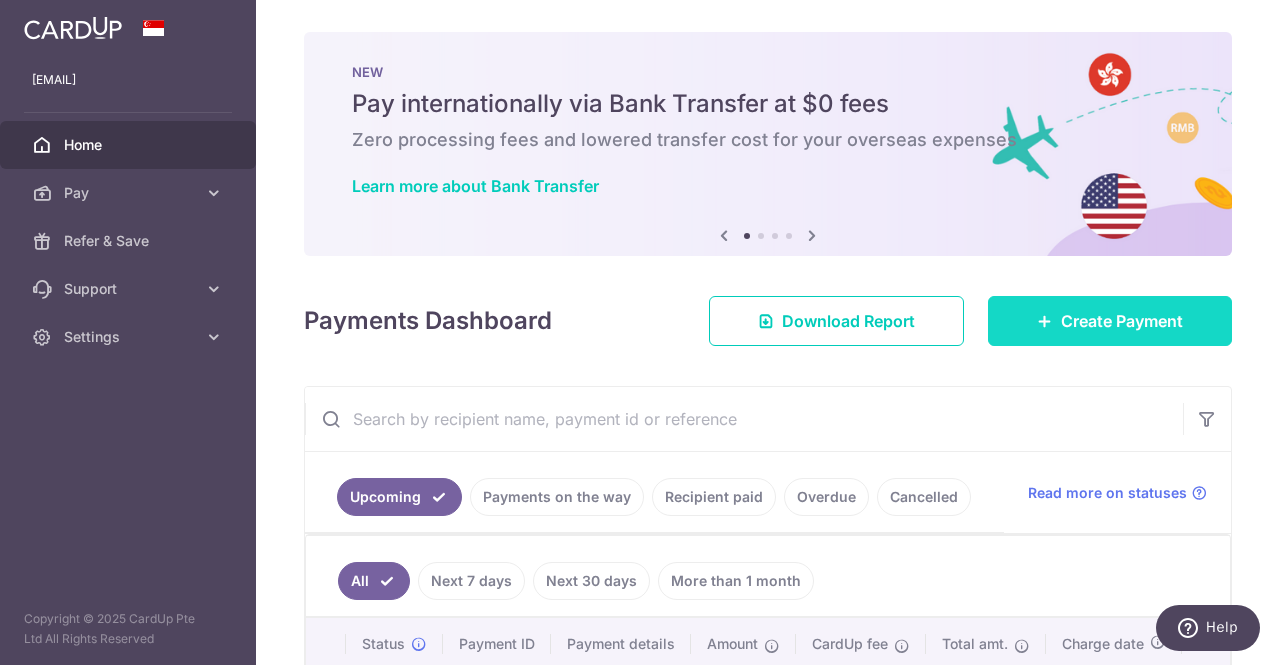 click on "Create Payment" at bounding box center (1122, 321) 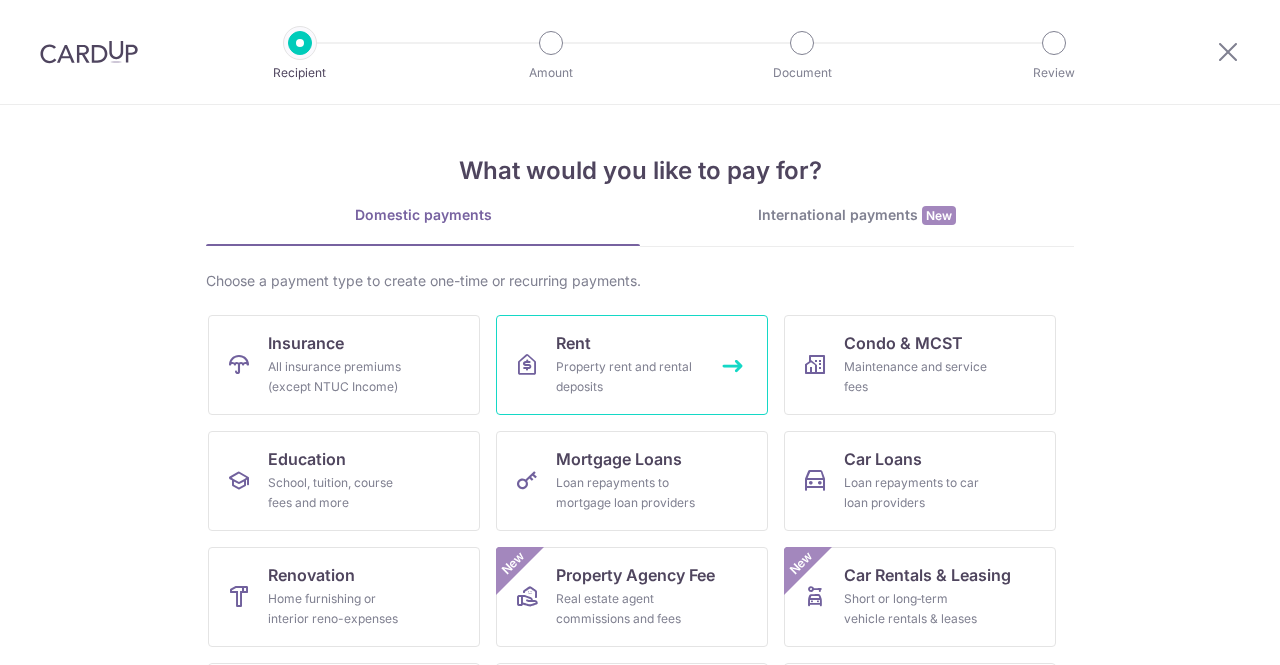 scroll, scrollTop: 0, scrollLeft: 0, axis: both 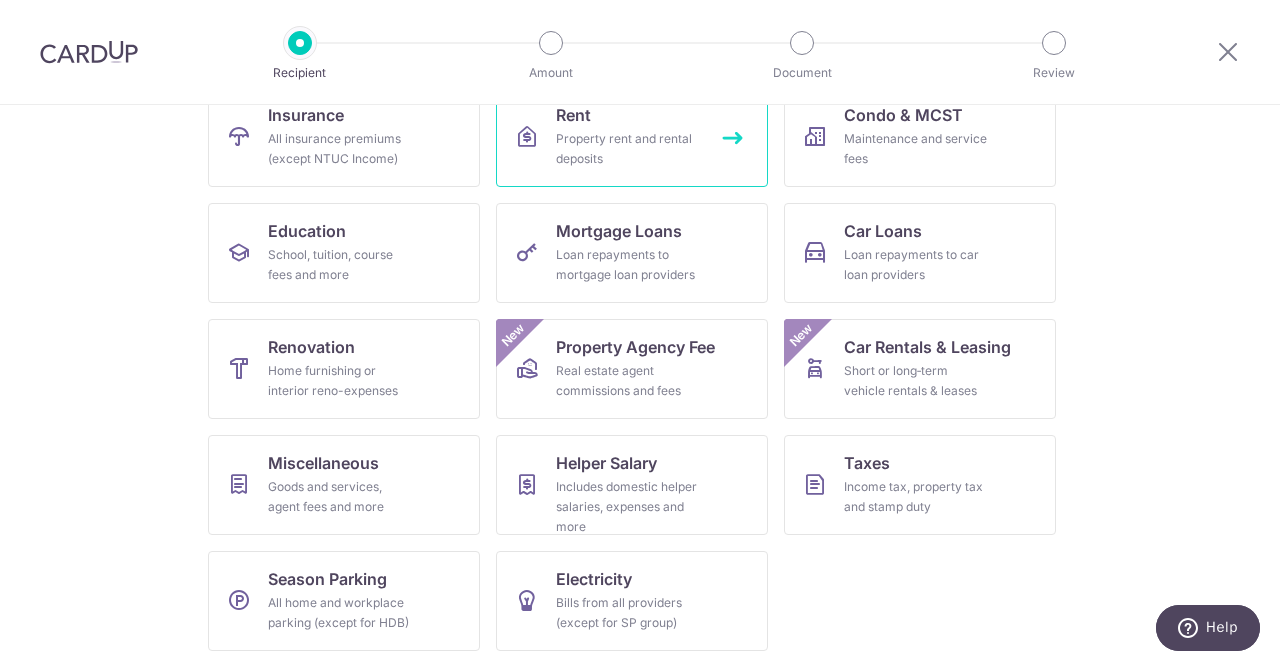 click on "Property rent and rental deposits" at bounding box center [628, 149] 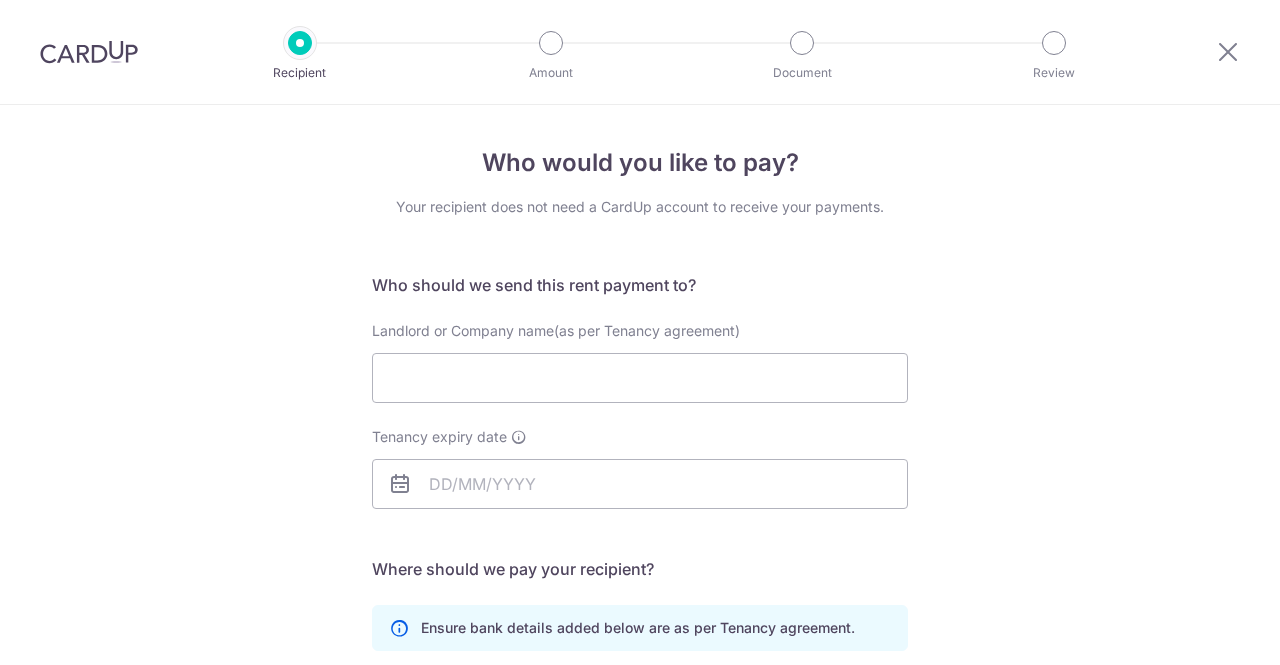 click on "Landlord or Company name(as per Tenancy agreement)" at bounding box center (640, 374) 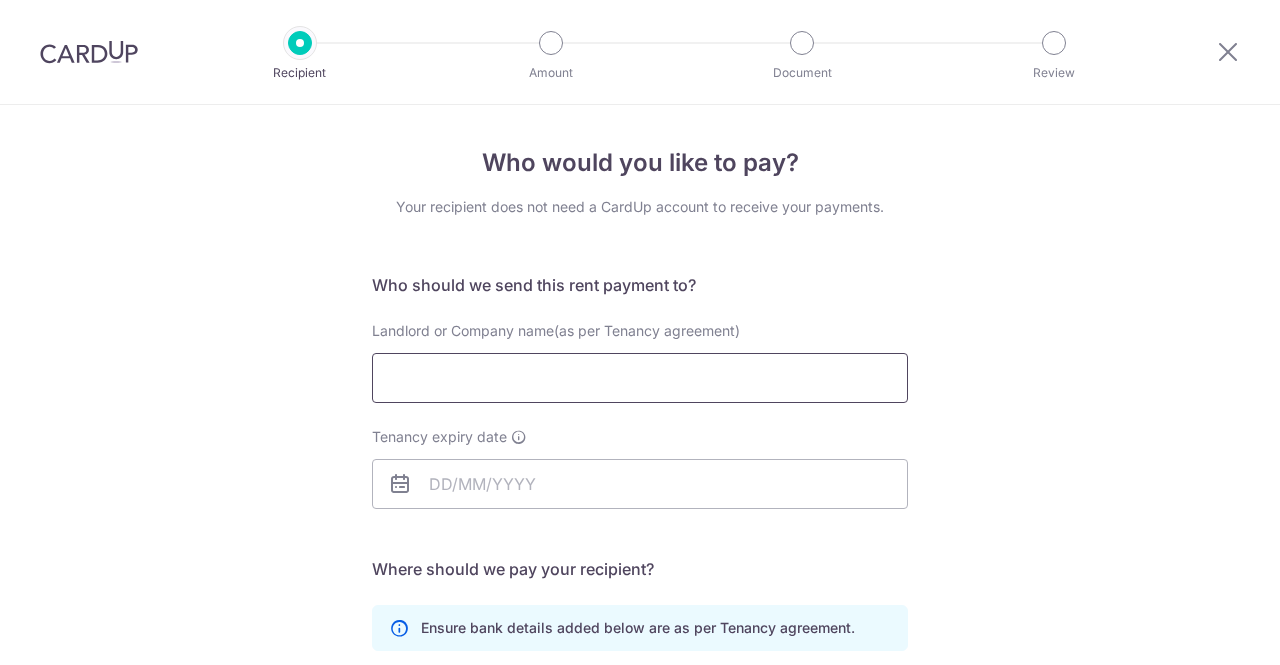 scroll, scrollTop: 0, scrollLeft: 0, axis: both 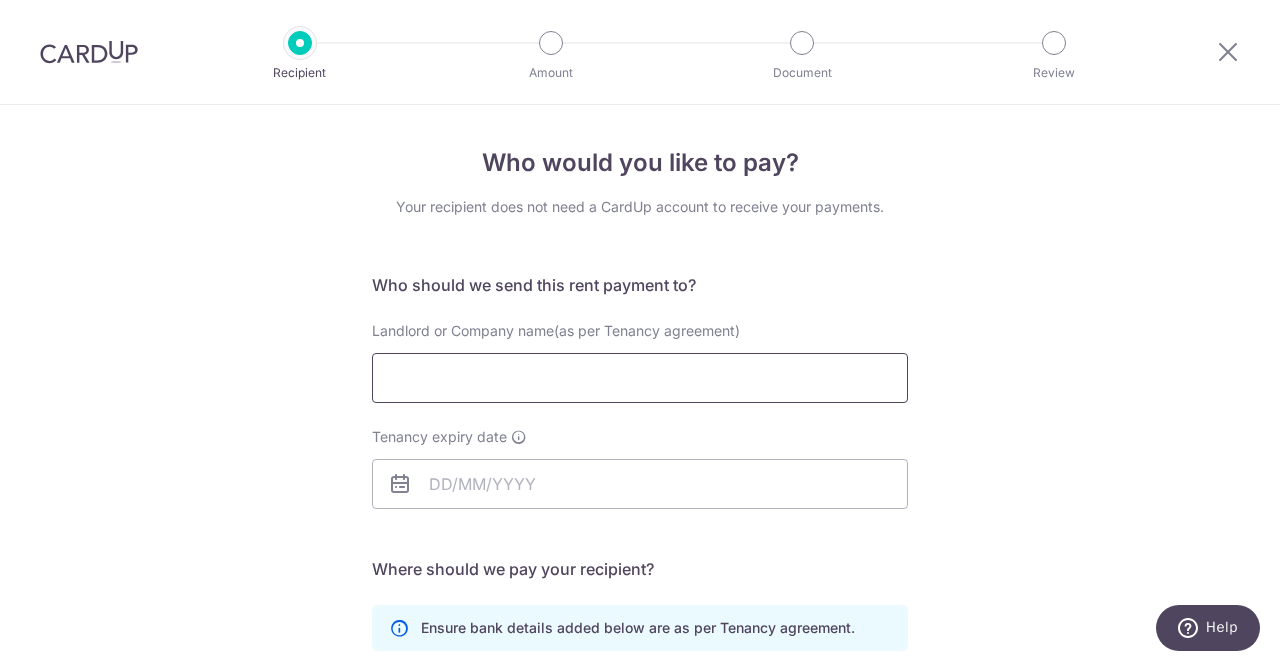 click on "Landlord or Company name(as per Tenancy agreement)" at bounding box center [640, 378] 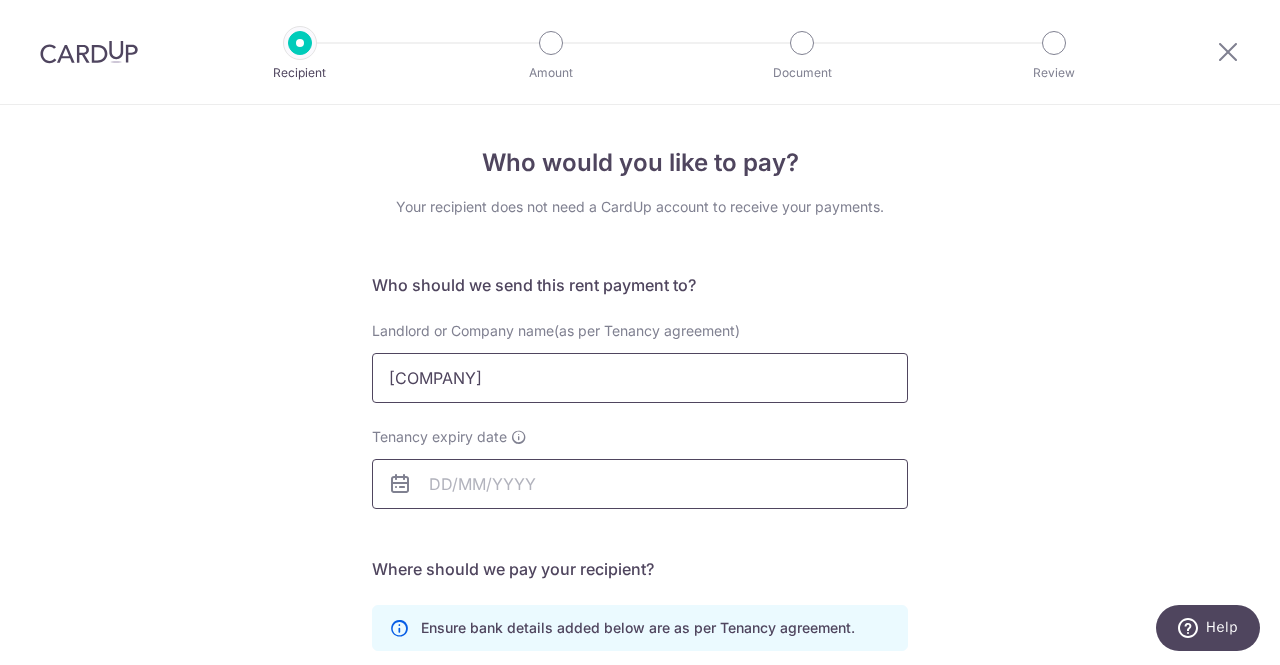 type on "Mimosa Investments Pte Ltd" 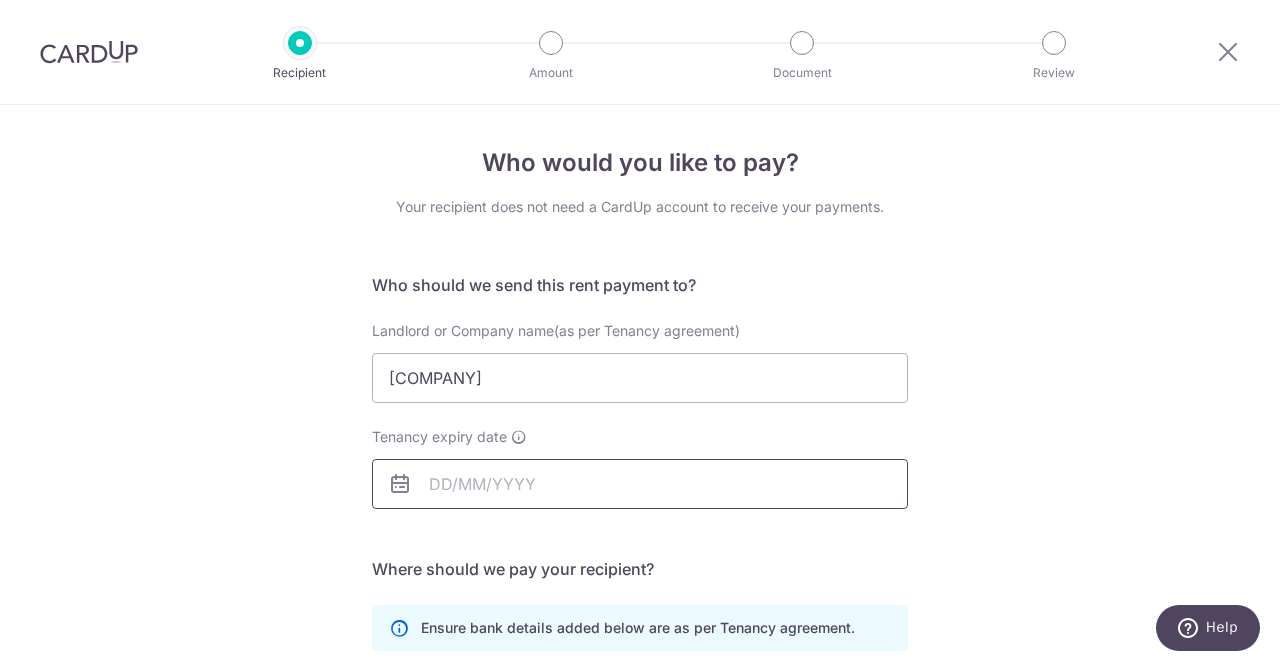click on "Tenancy expiry date" at bounding box center (640, 484) 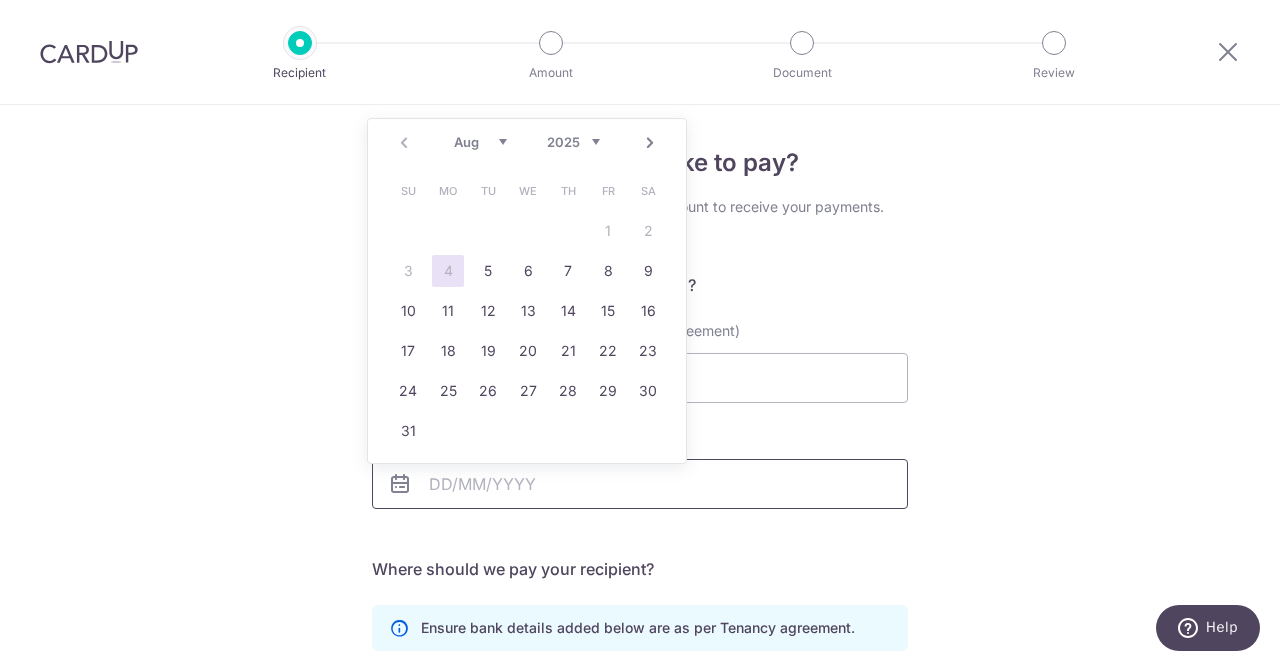 click on "Tenancy expiry date" at bounding box center [640, 484] 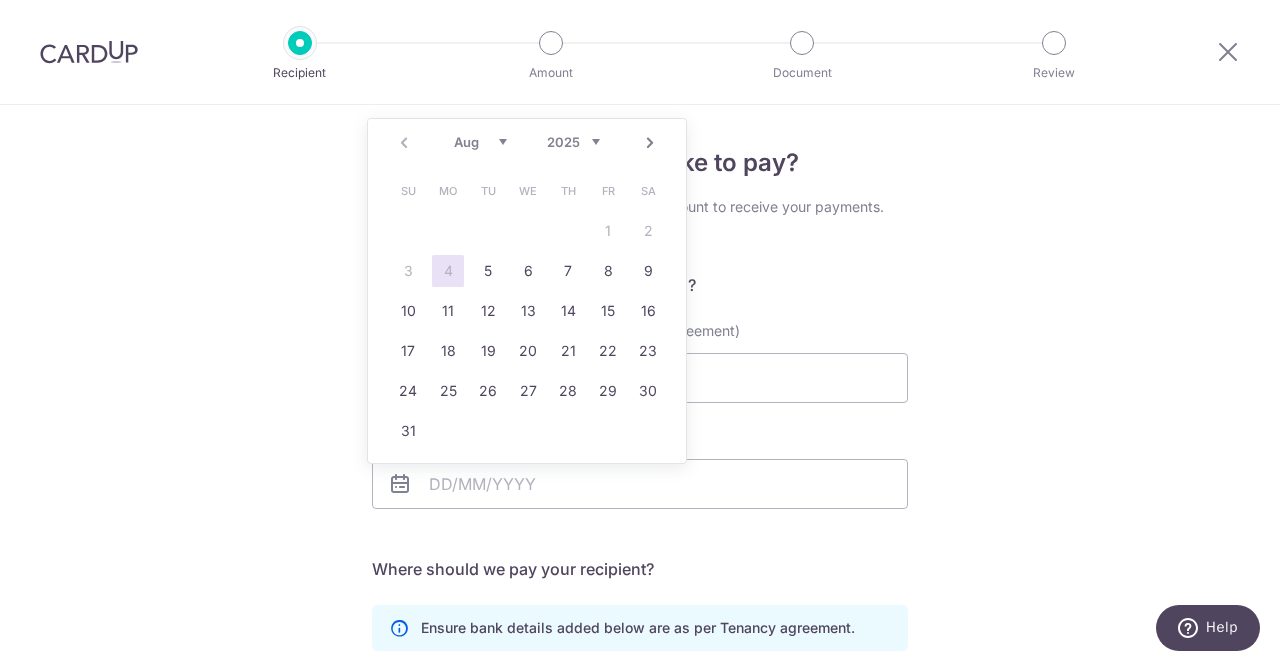 click on "Tenancy expiry date" at bounding box center [640, 468] 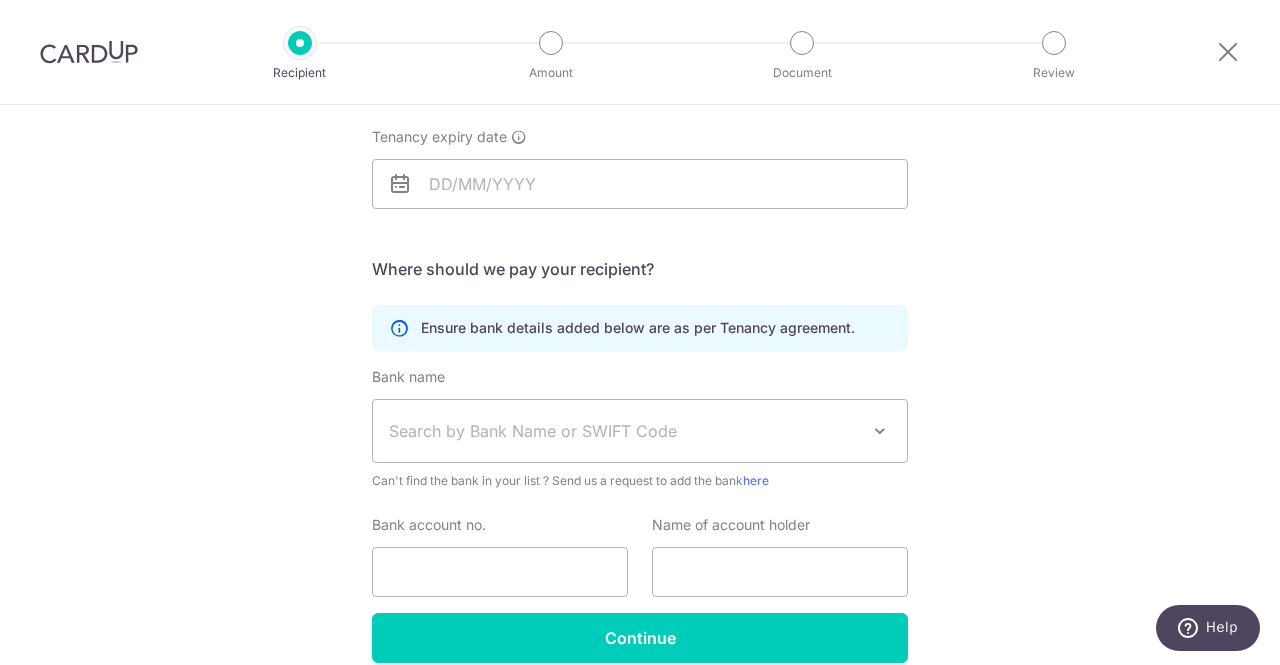 scroll, scrollTop: 200, scrollLeft: 0, axis: vertical 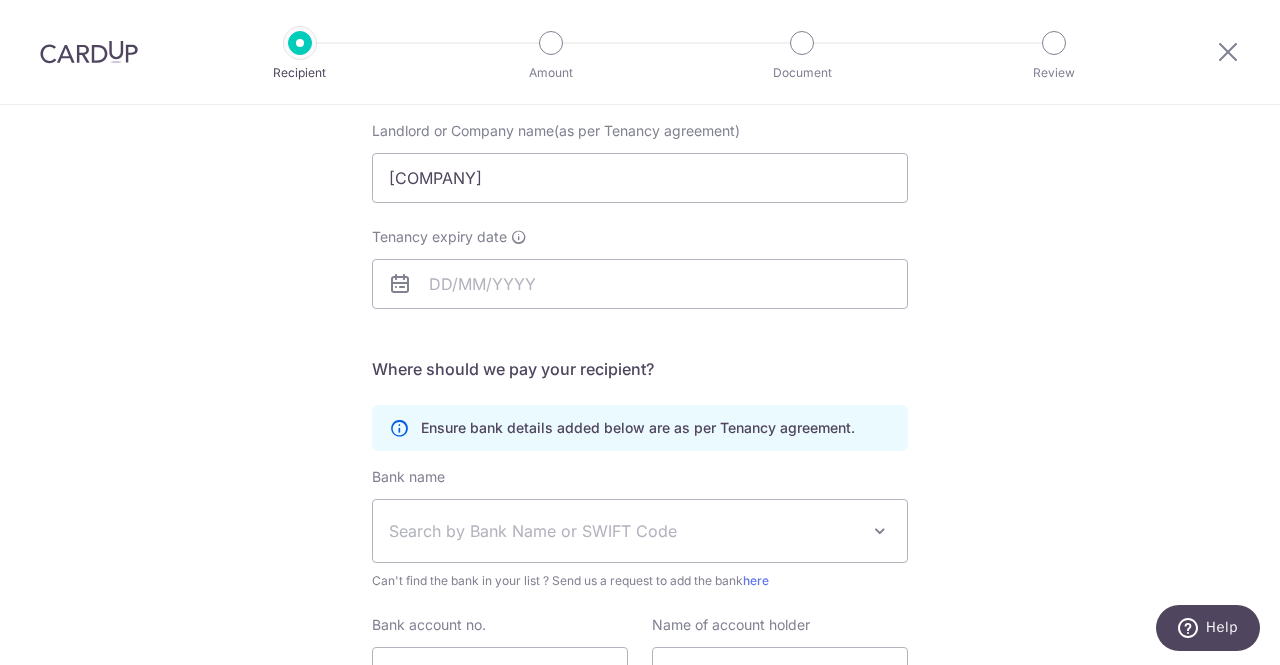 click on "Tenancy expiry date" at bounding box center (640, 280) 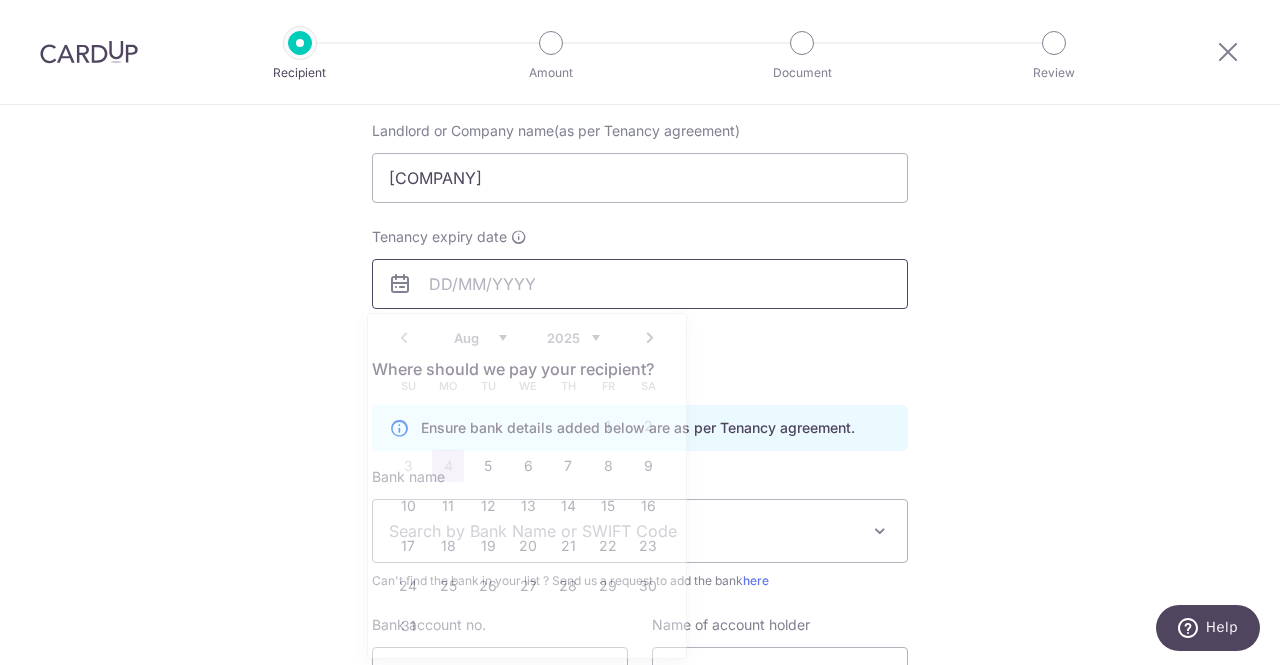 click on "Tenancy expiry date" at bounding box center (640, 284) 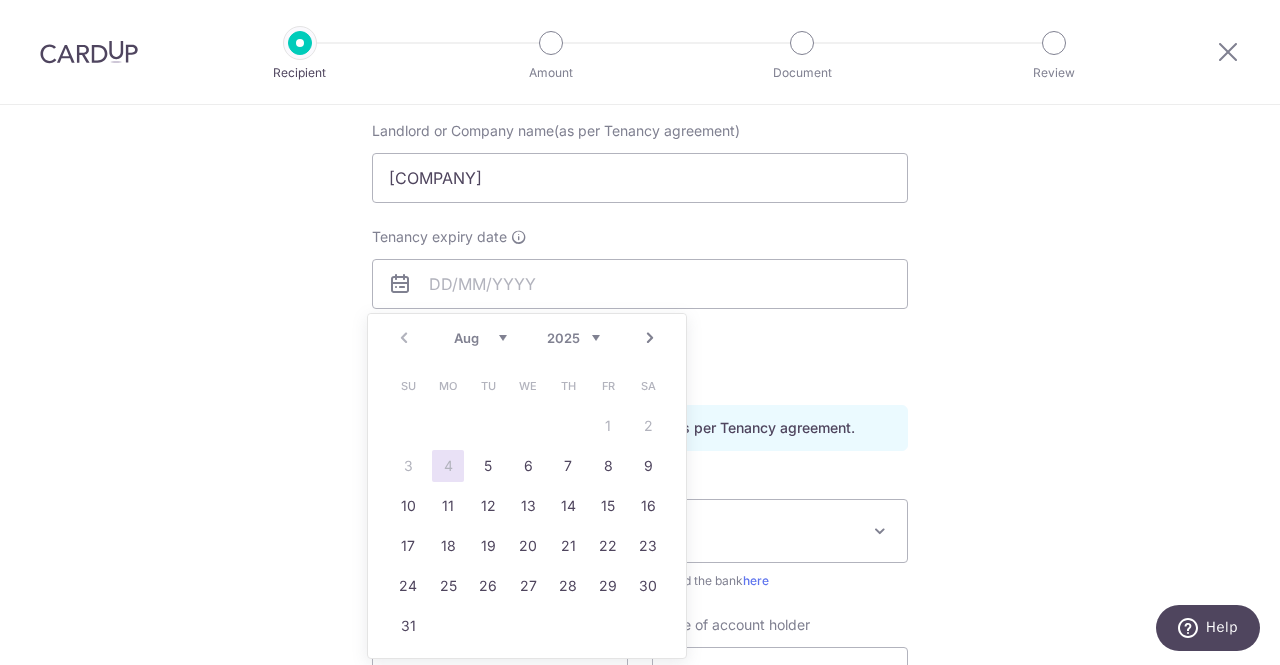 drag, startPoint x: 1084, startPoint y: 382, endPoint x: 1074, endPoint y: 385, distance: 10.440307 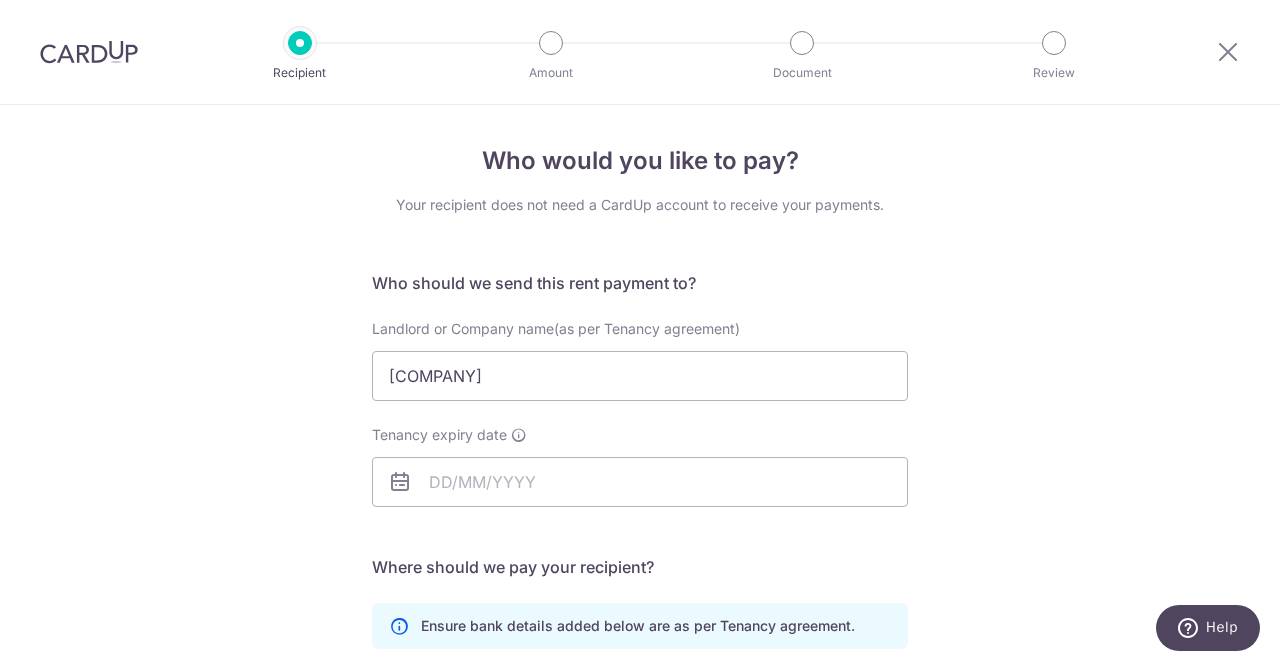scroll, scrollTop: 0, scrollLeft: 0, axis: both 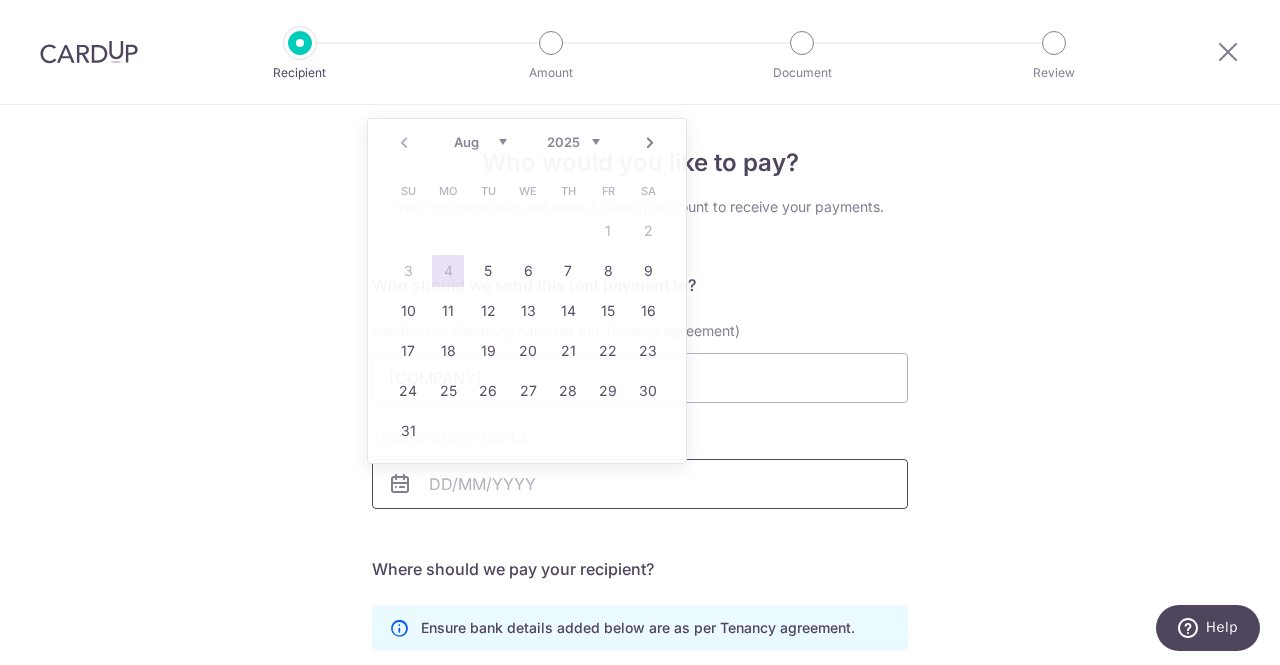 click on "Tenancy expiry date" at bounding box center (640, 484) 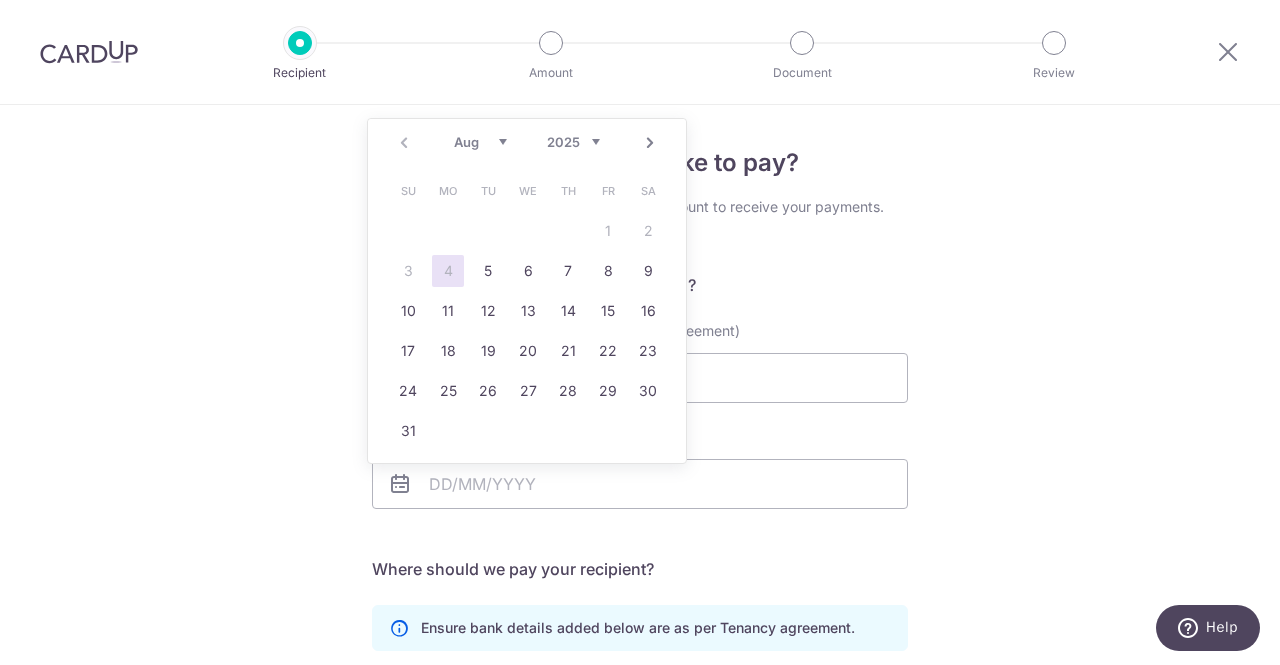 click on "Next" at bounding box center (650, 143) 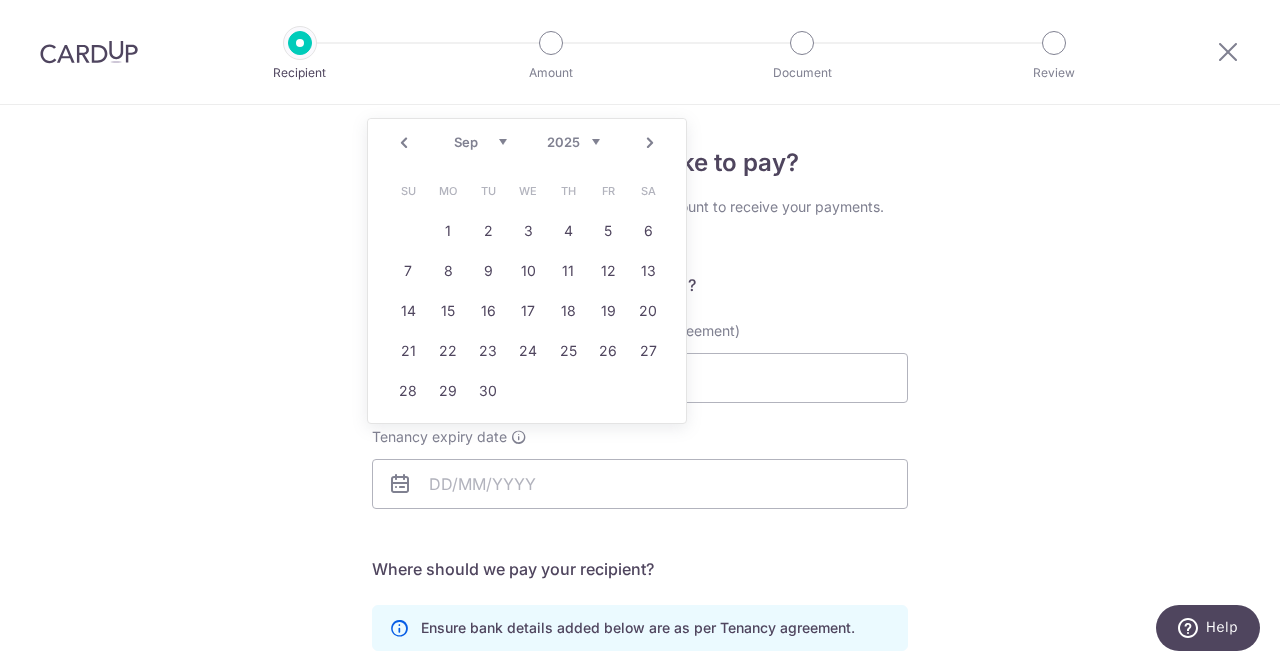 click on "Who would you like to pay?
Your recipient does not need a CardUp account to receive your payments.
Who should we send this rent payment to?
Landlord or Company name(as per Tenancy agreement)
Mimosa Investments Pte Ltd
Tenancy expiry date
Translation missing: en.no key
URL
Telephone" at bounding box center [640, 581] 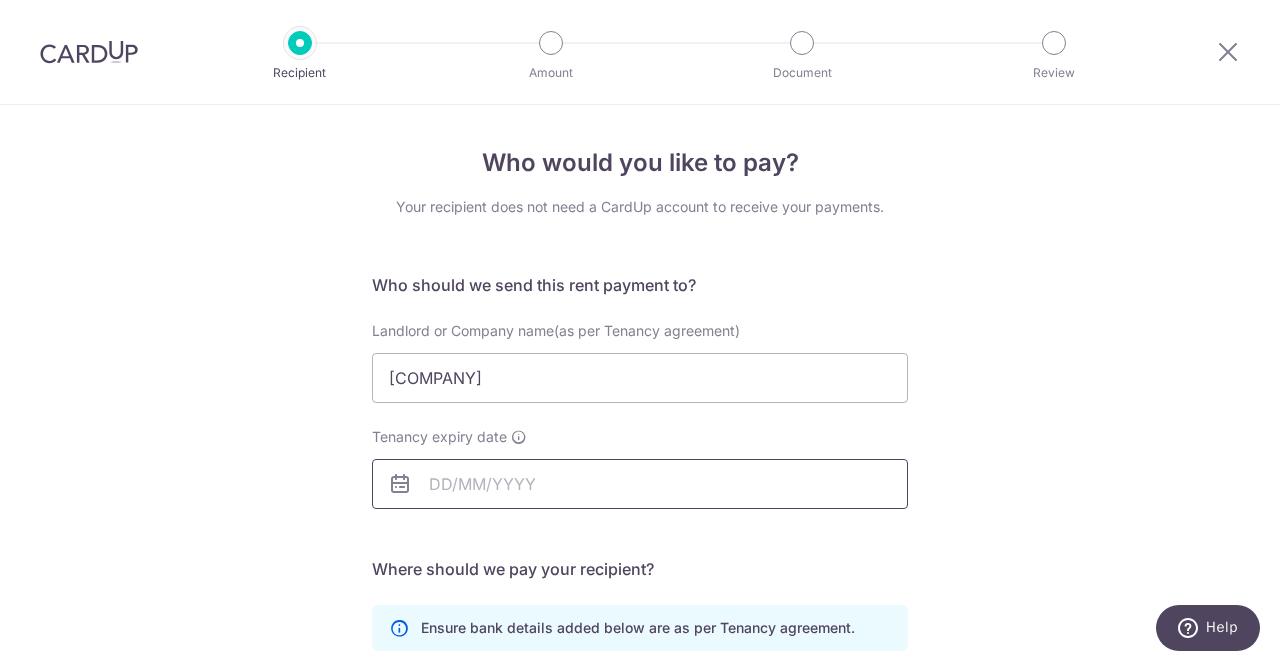 click on "Tenancy expiry date" at bounding box center (640, 484) 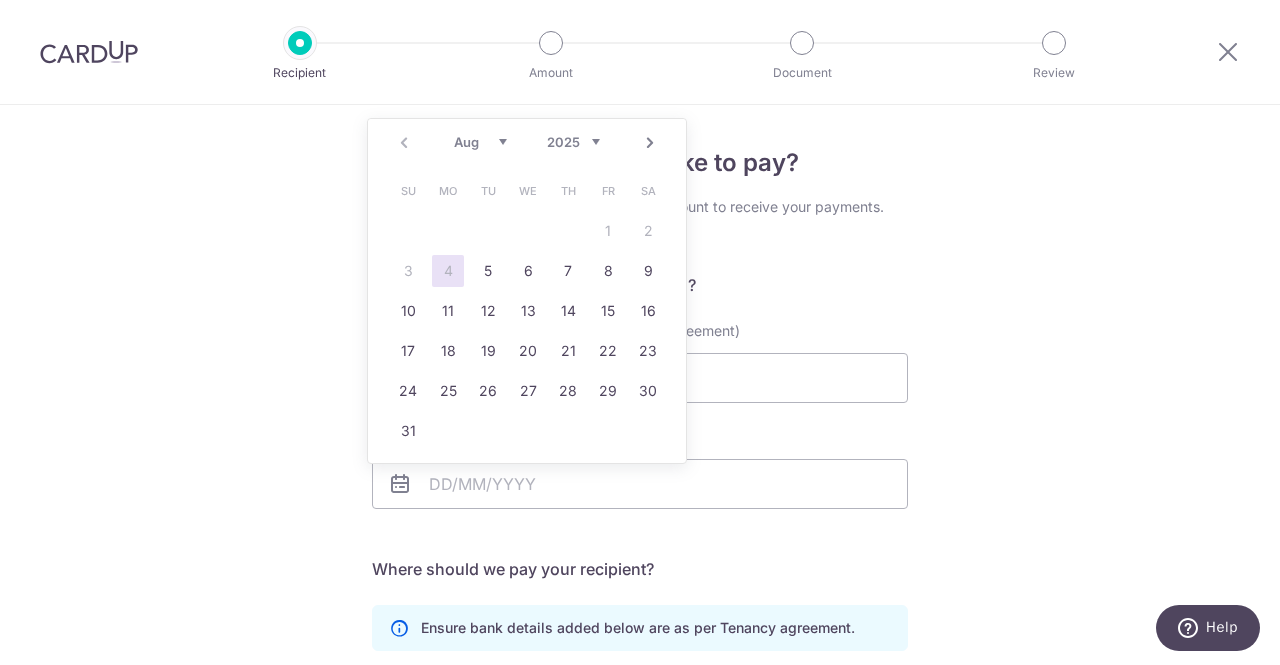 click on "2025 2026 2027 2028 2029 2030 2031 2032 2033 2034 2035" at bounding box center [573, 142] 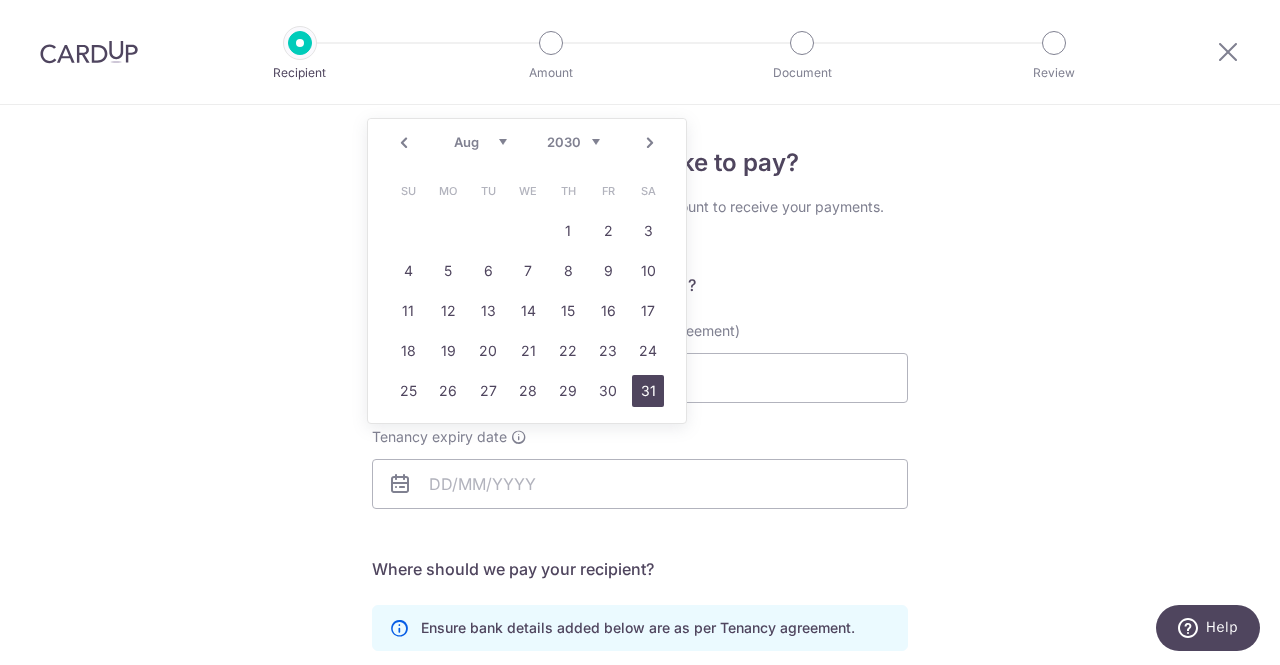 click on "31" at bounding box center (648, 391) 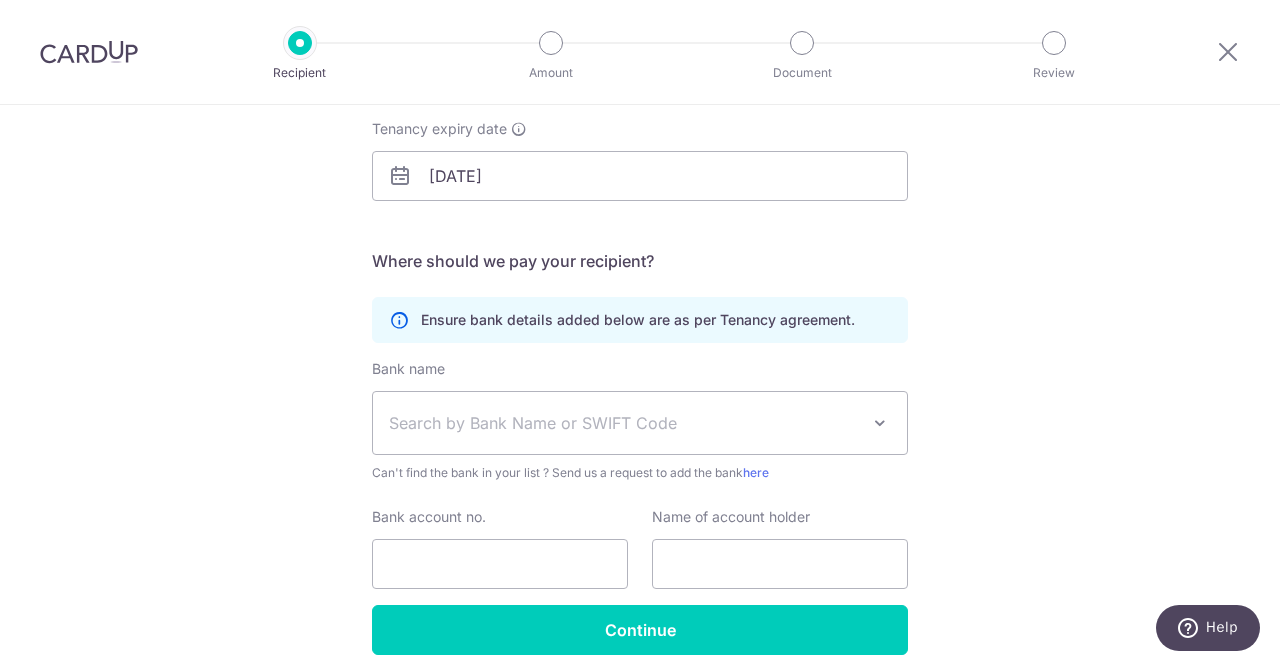 scroll, scrollTop: 390, scrollLeft: 0, axis: vertical 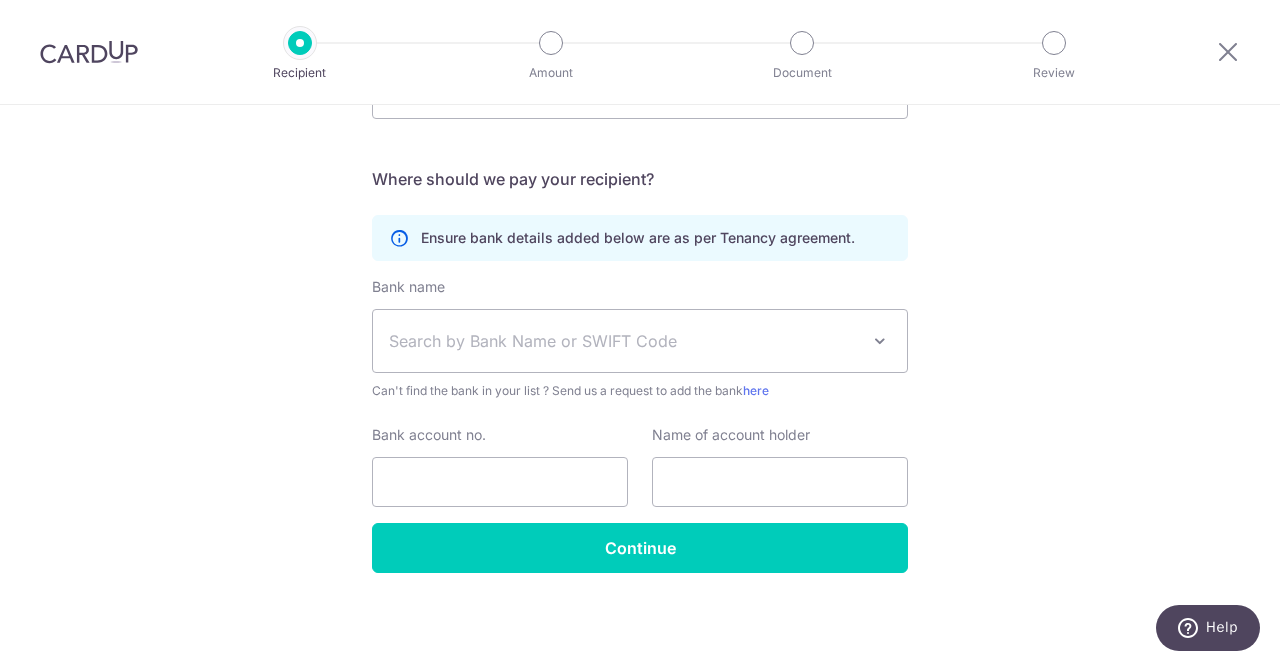 click on "Search by Bank Name or SWIFT Code" at bounding box center (640, 341) 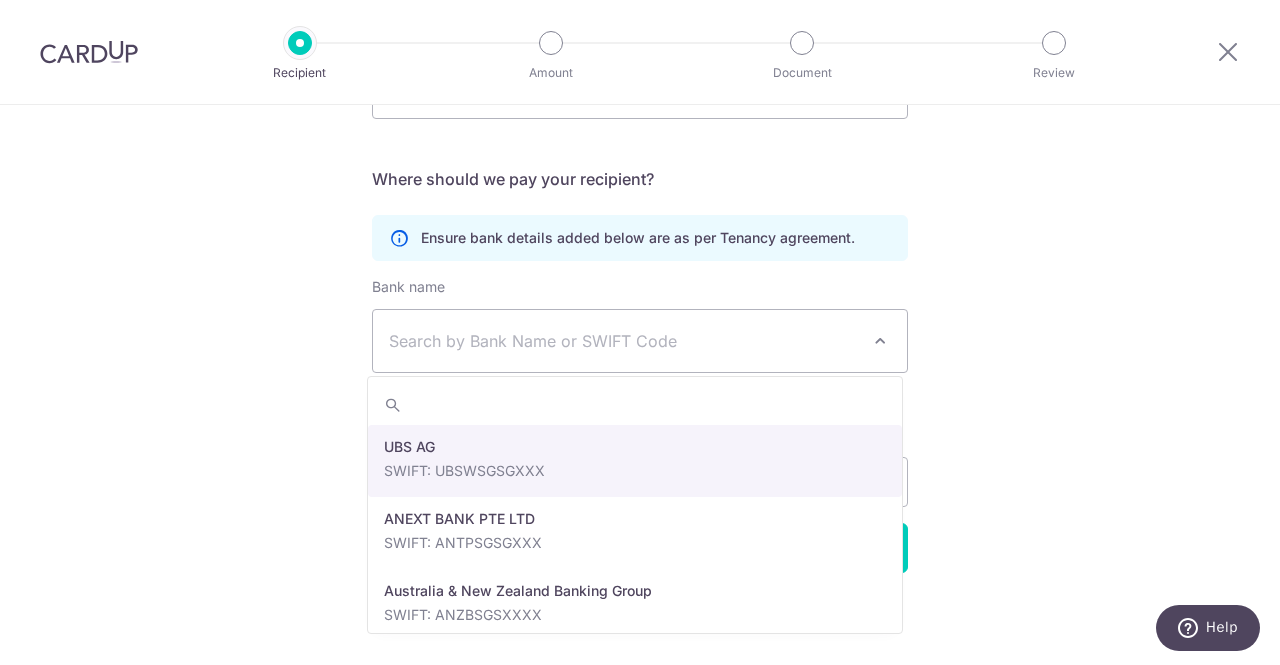 click on "Search by Bank Name or SWIFT Code" at bounding box center [640, 341] 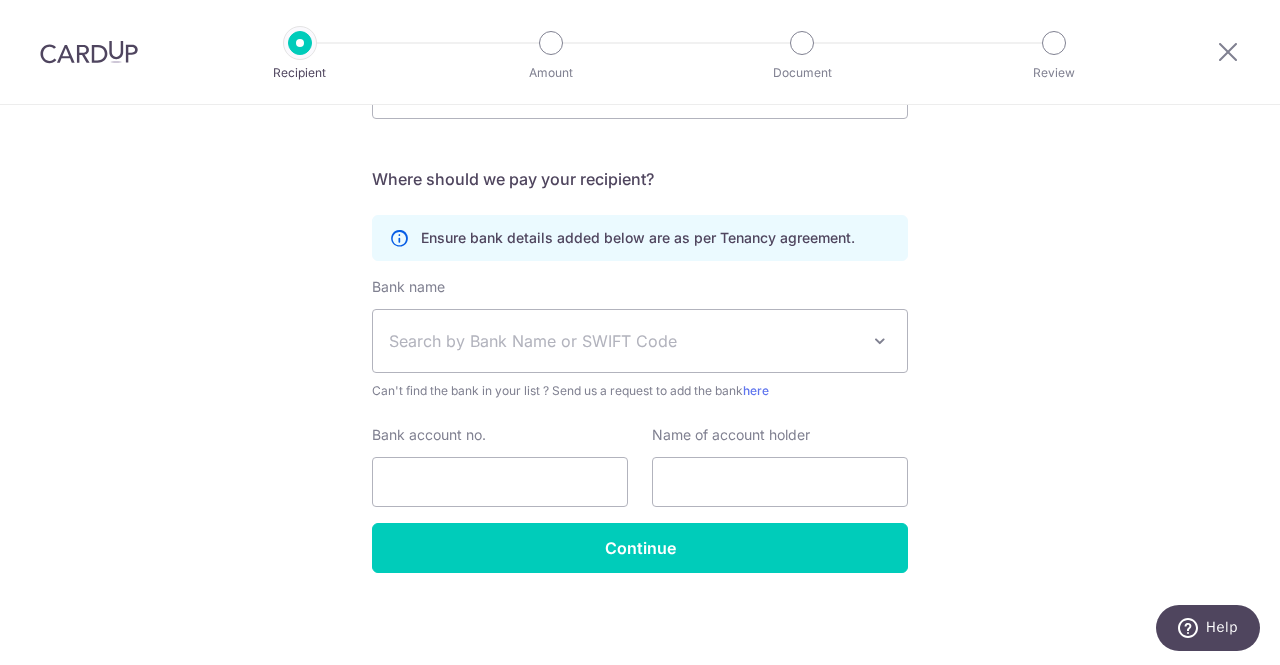 click on "Search by Bank Name or SWIFT Code" at bounding box center [640, 341] 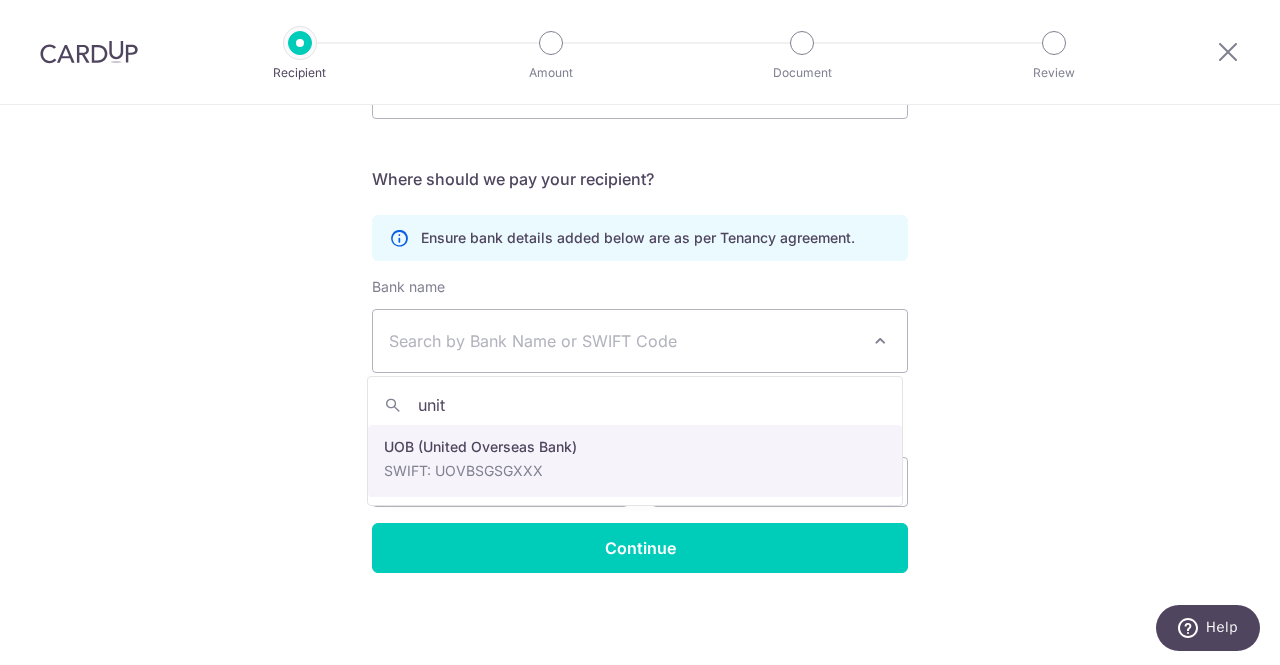 type on "unit" 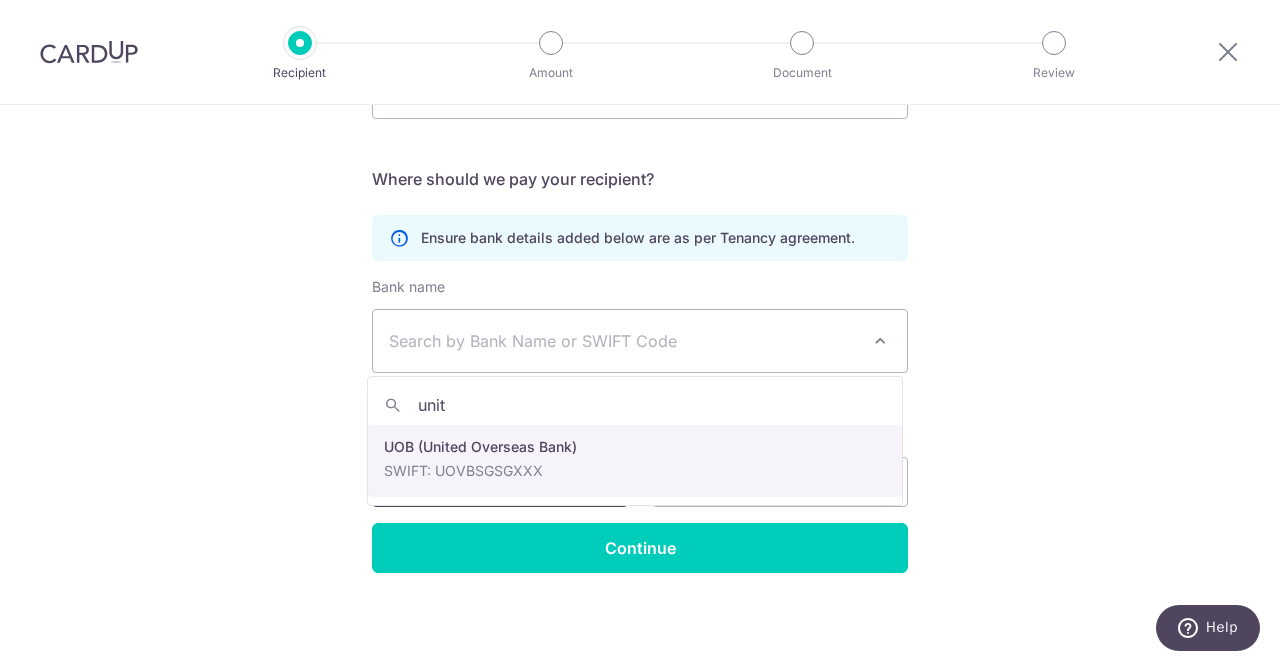 select on "18" 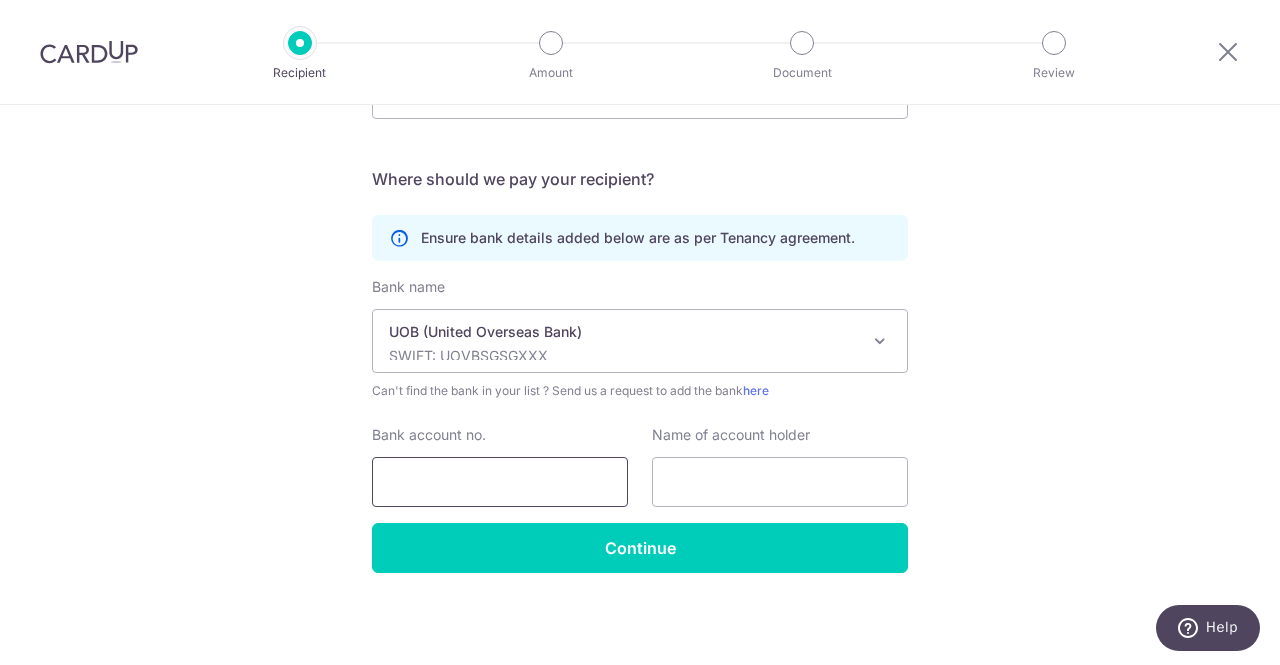 click on "Bank account no." at bounding box center (500, 482) 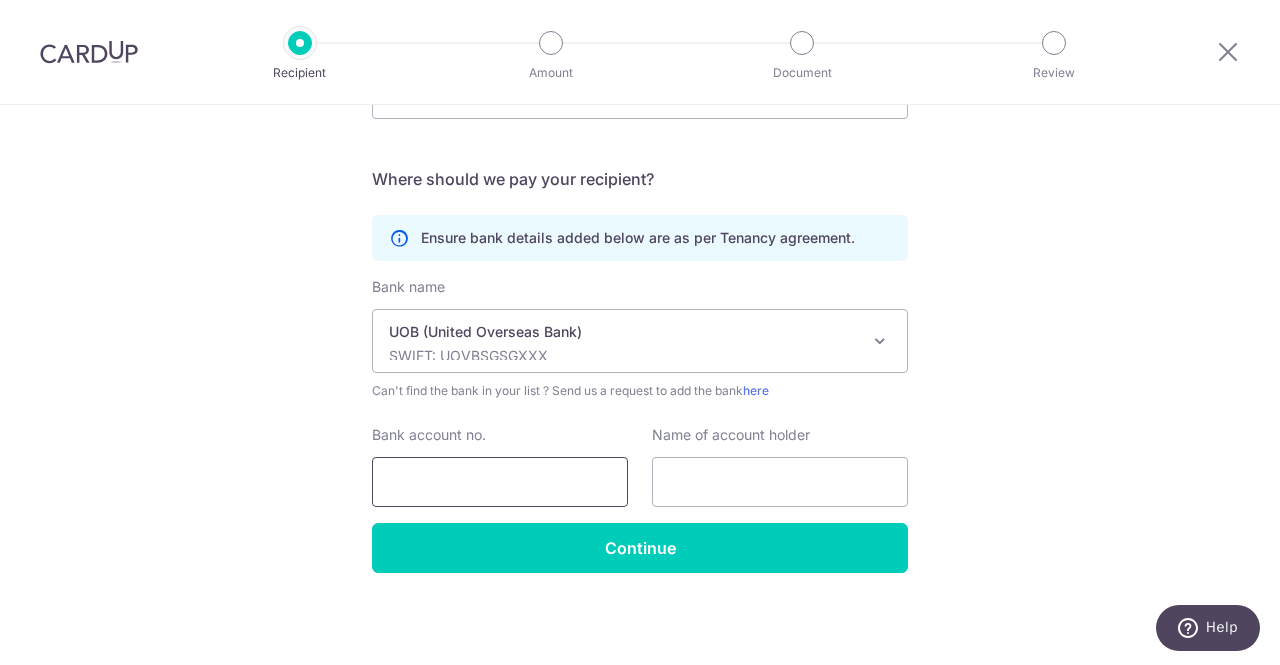 paste on "7793311218" 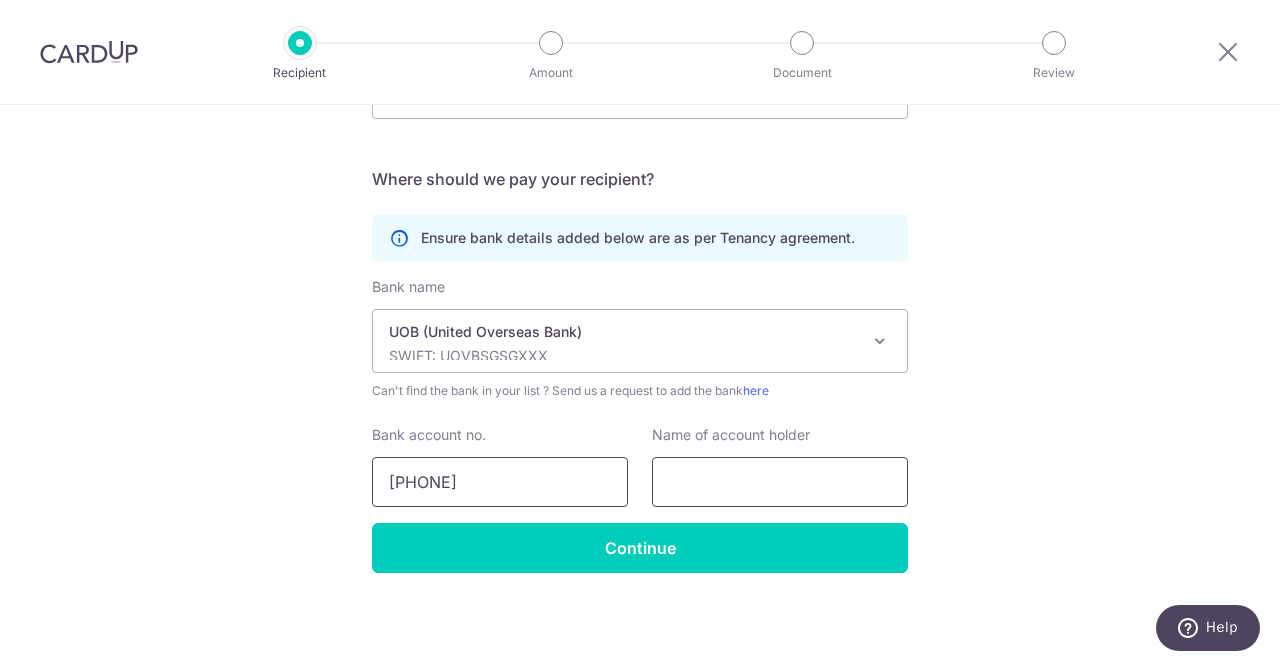 type on "7793311218" 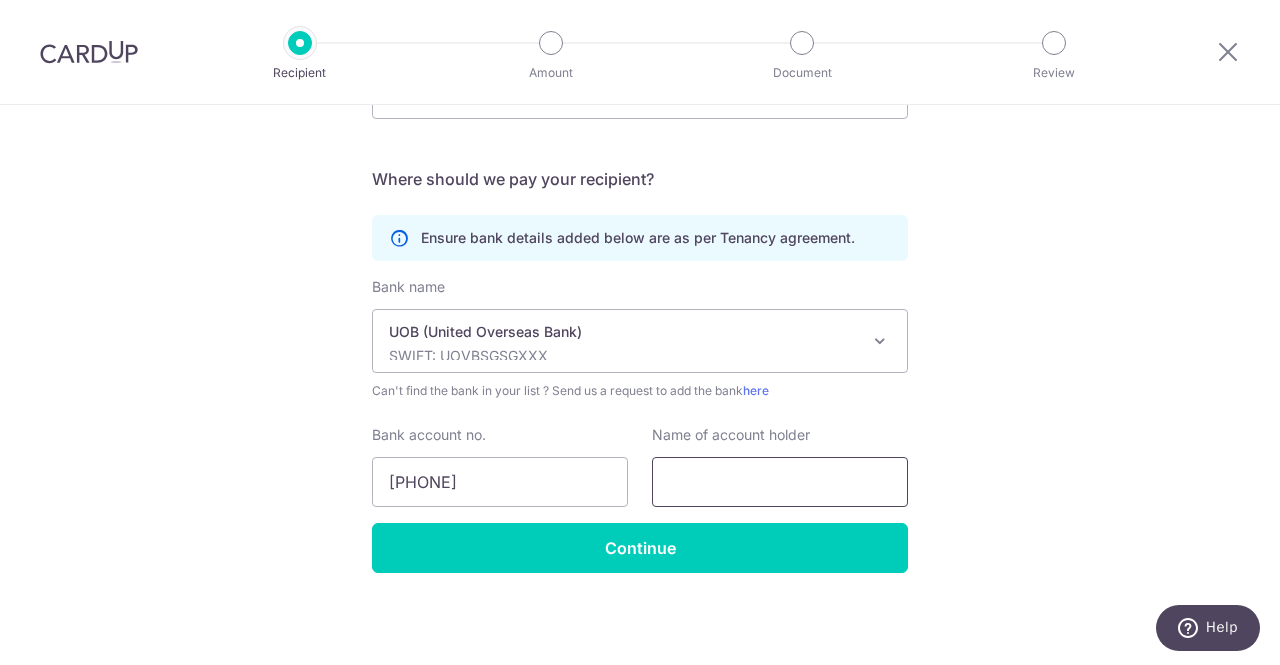 click at bounding box center (780, 482) 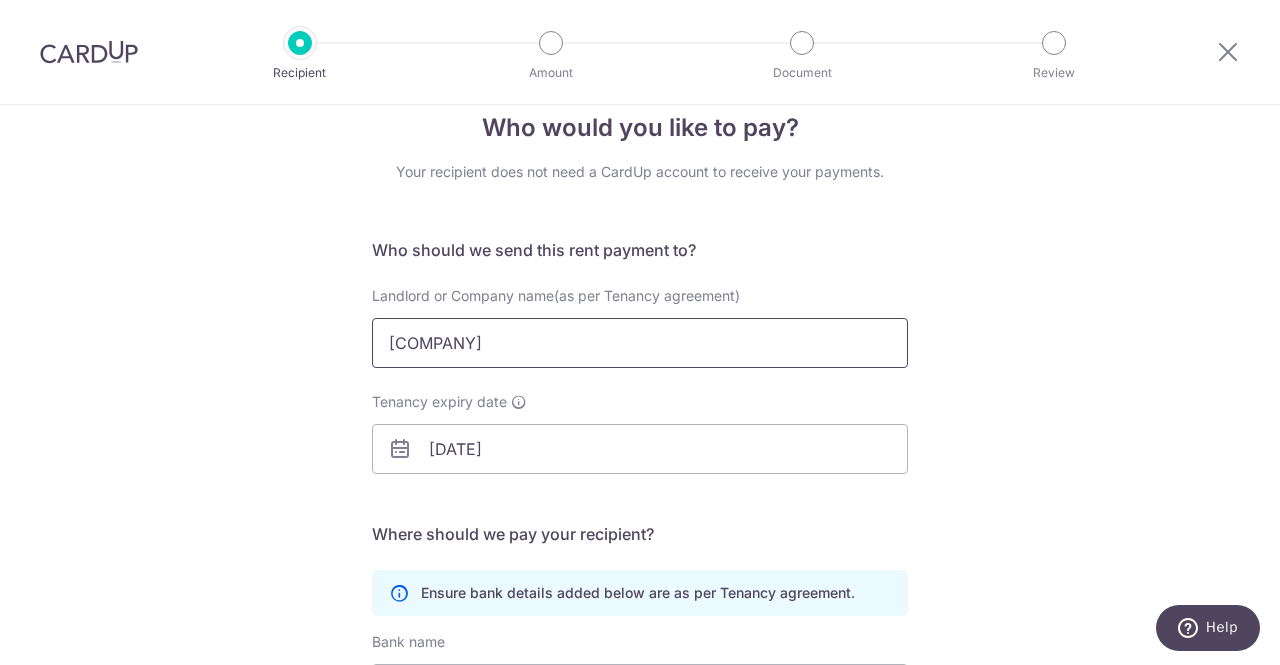 scroll, scrollTop: 0, scrollLeft: 0, axis: both 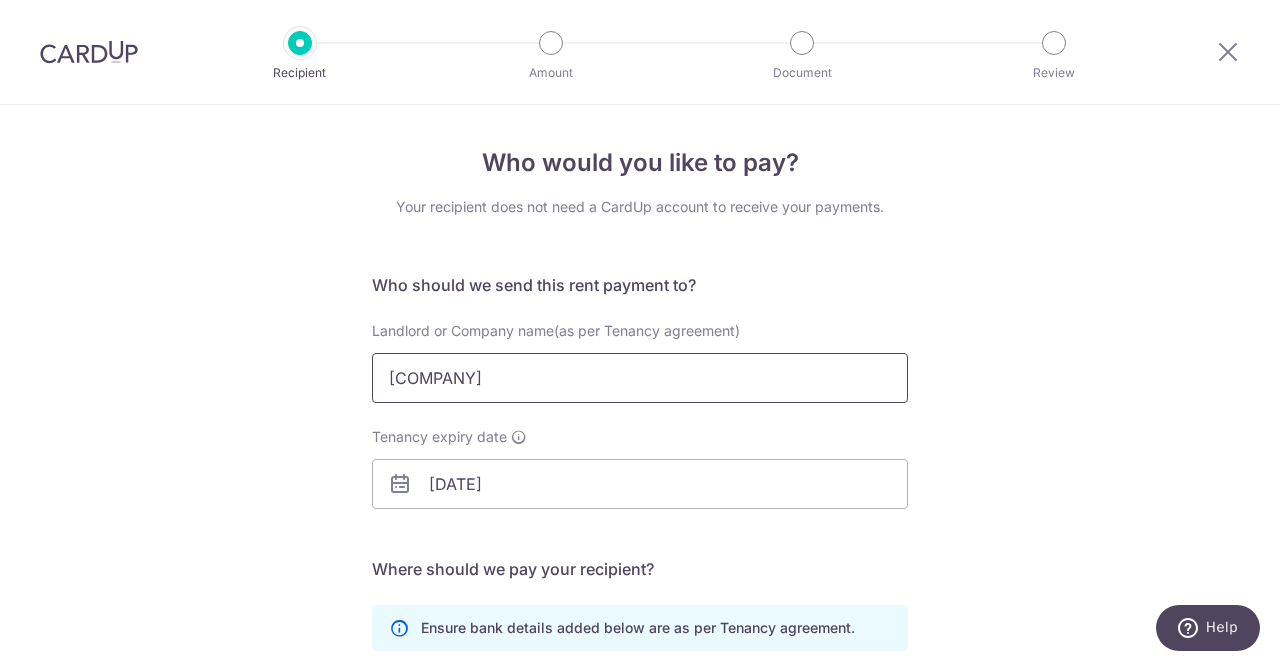 drag, startPoint x: 648, startPoint y: 374, endPoint x: 274, endPoint y: 367, distance: 374.0655 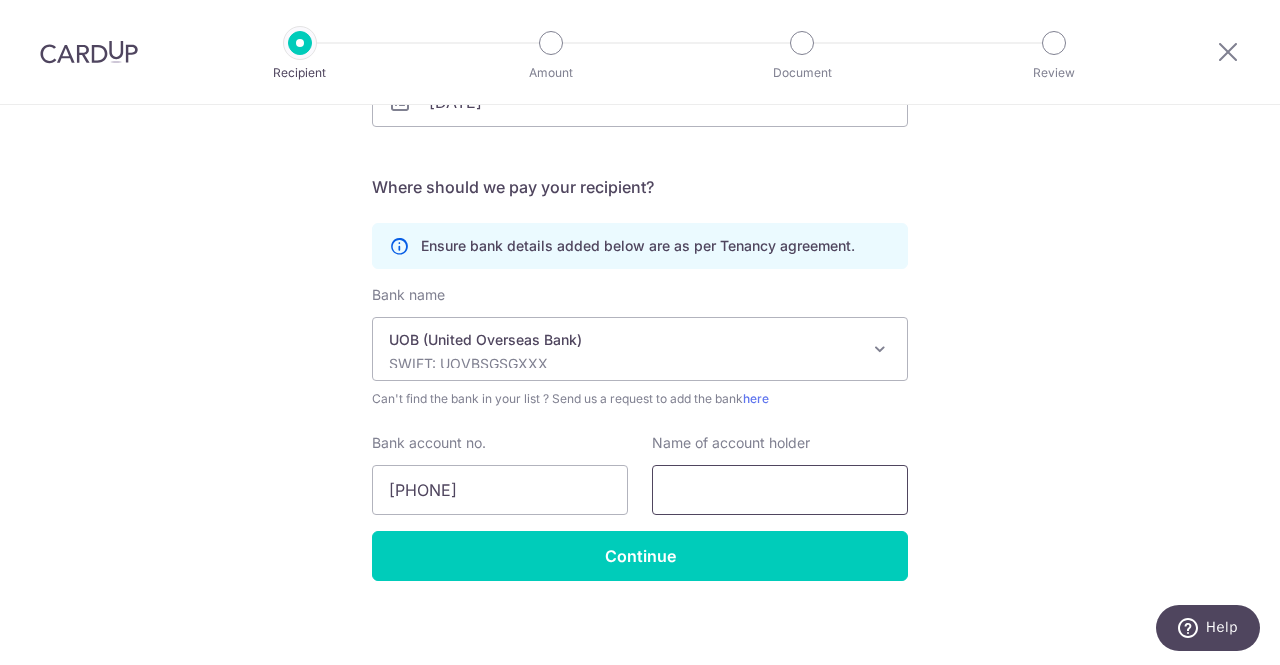 scroll, scrollTop: 390, scrollLeft: 0, axis: vertical 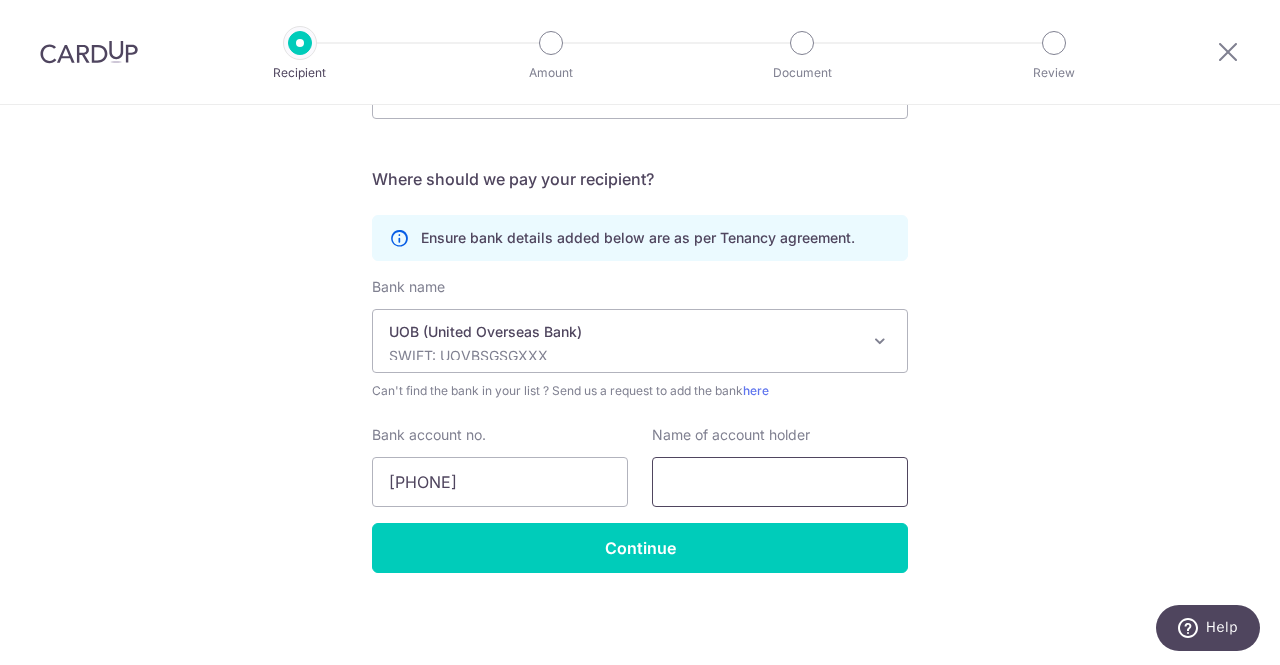 click at bounding box center [780, 482] 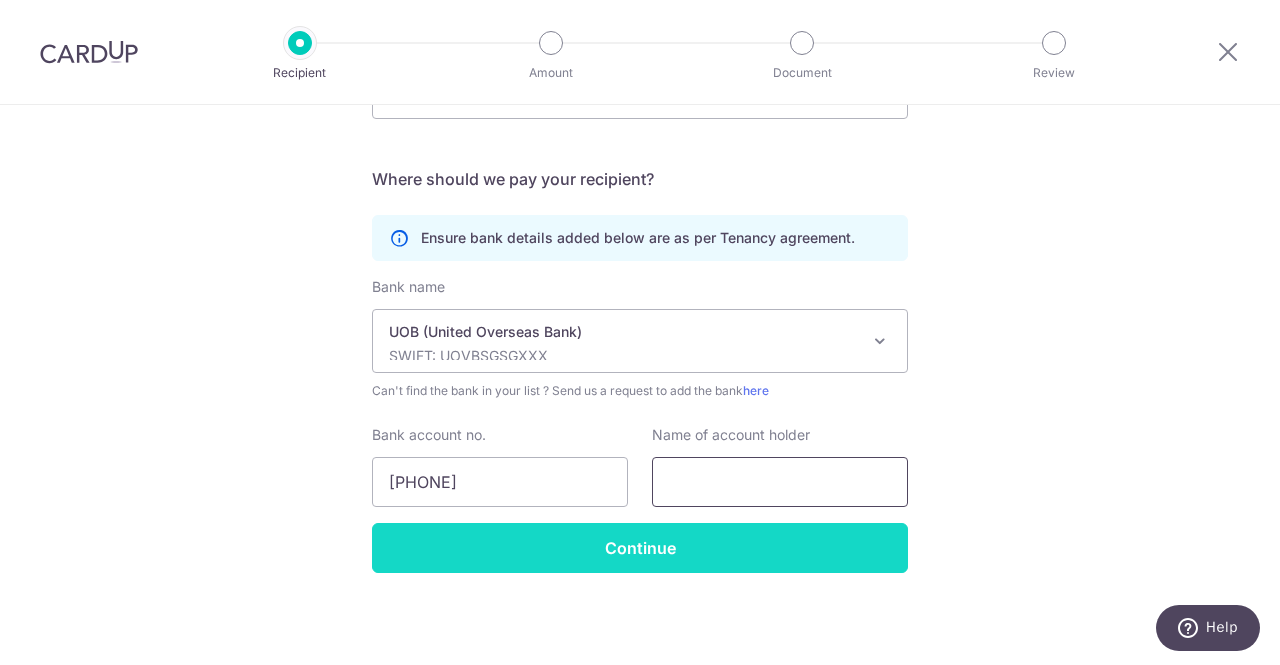 paste on "Mimosa Investments Pte Ltd" 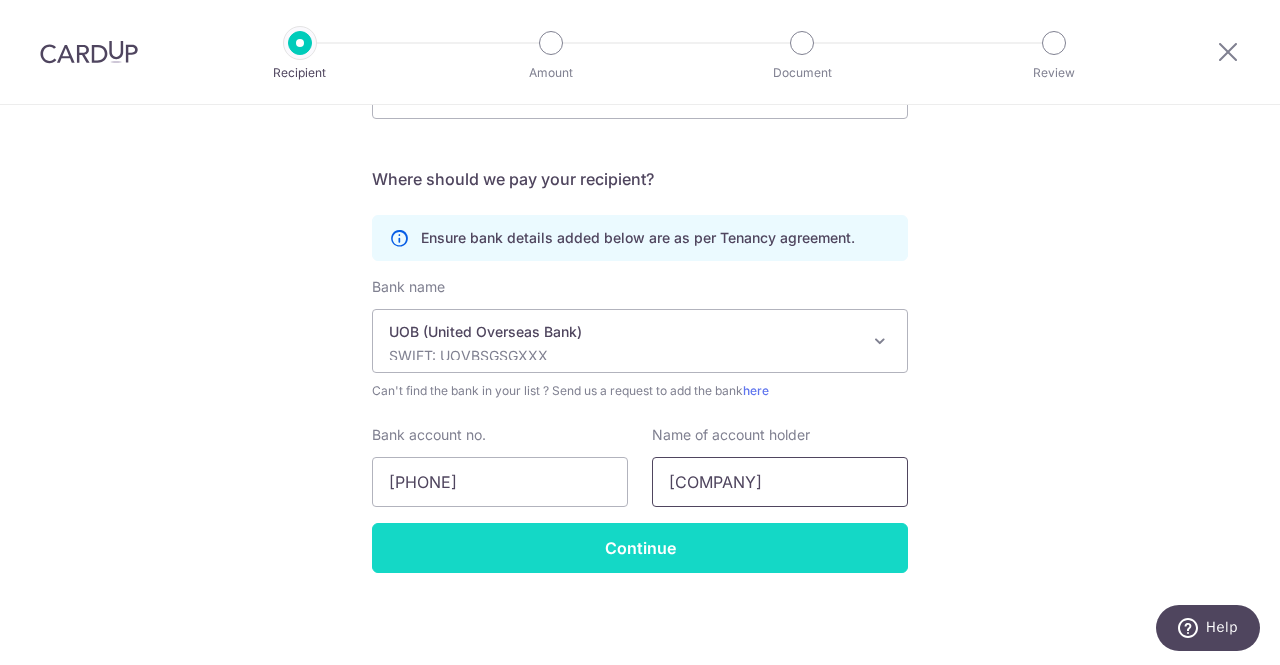 type on "Mimosa Investments Pte Ltd" 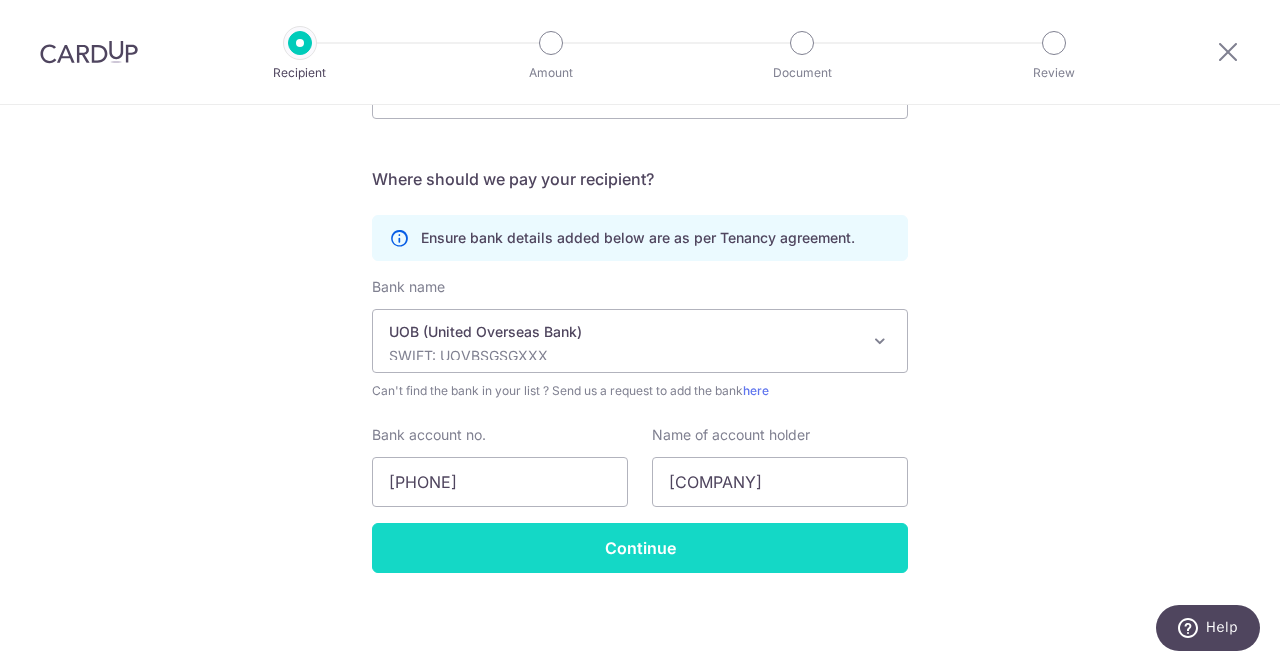 click on "Continue" at bounding box center [640, 548] 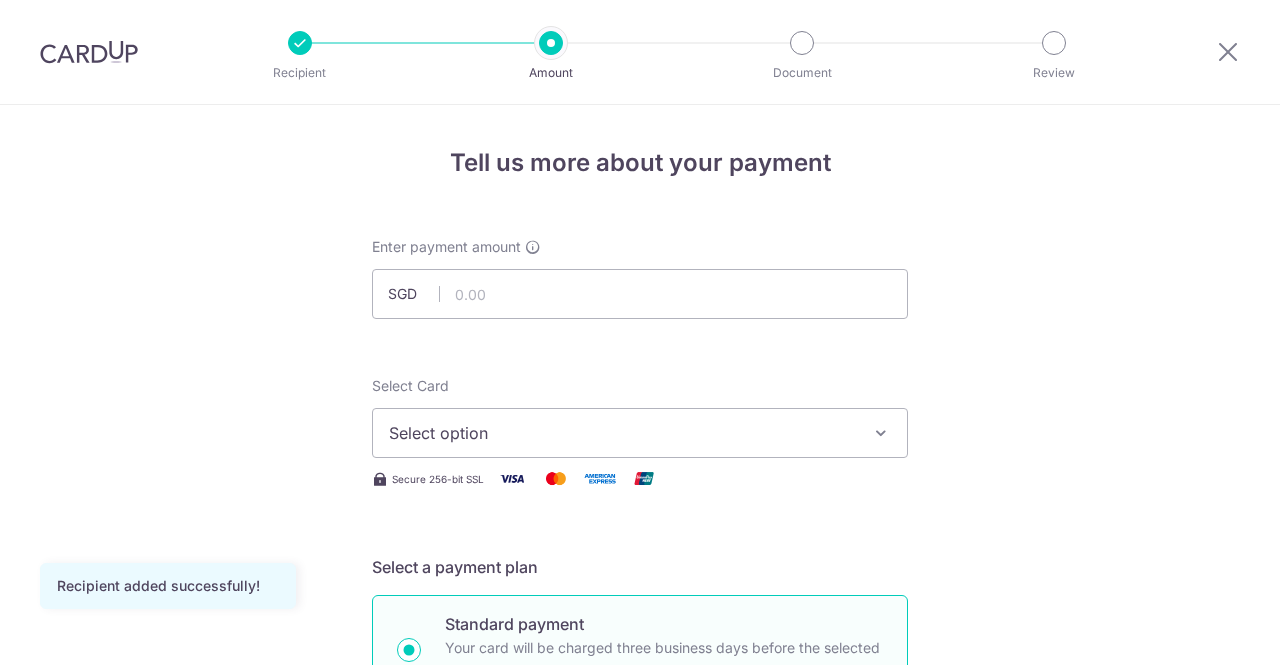 scroll, scrollTop: 0, scrollLeft: 0, axis: both 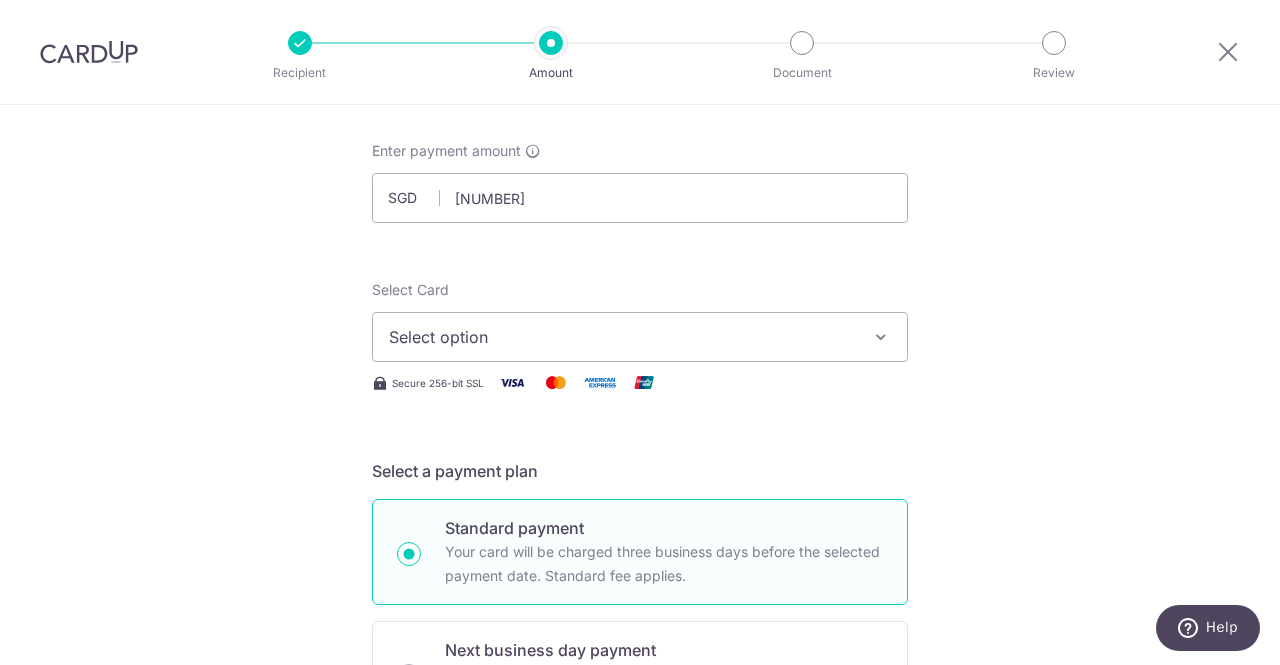 type on "11,634.26" 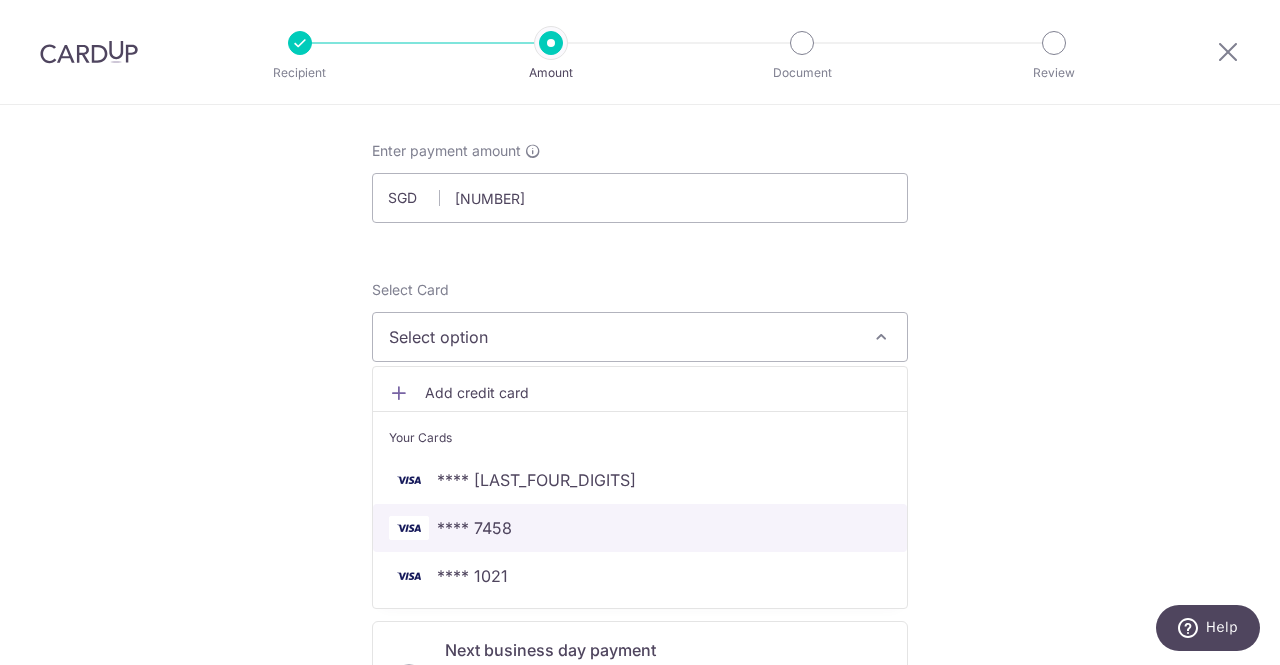 click on "**** 7458" at bounding box center [640, 528] 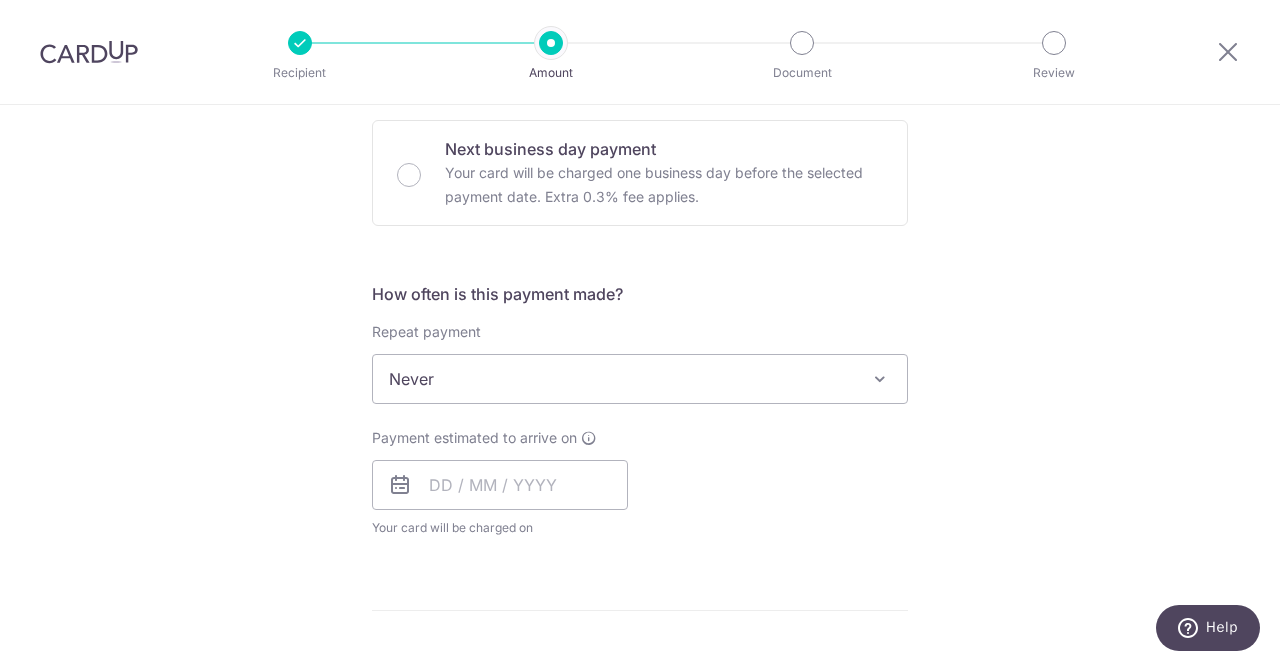 scroll, scrollTop: 629, scrollLeft: 0, axis: vertical 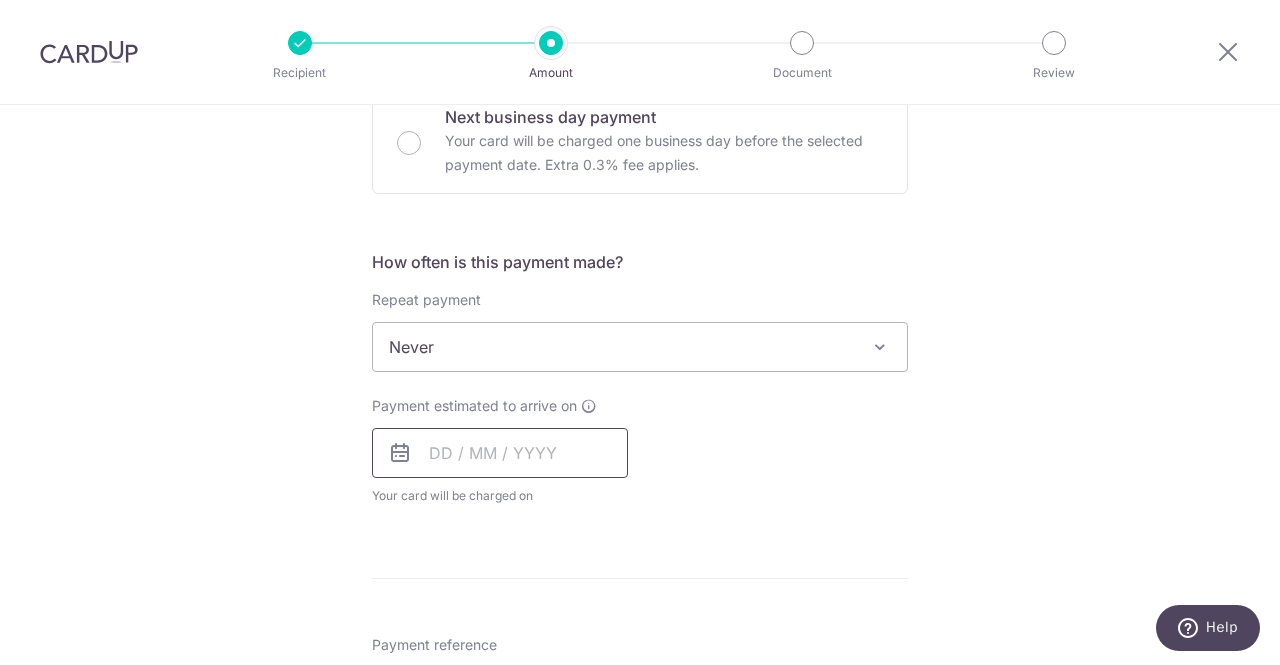 click at bounding box center [500, 453] 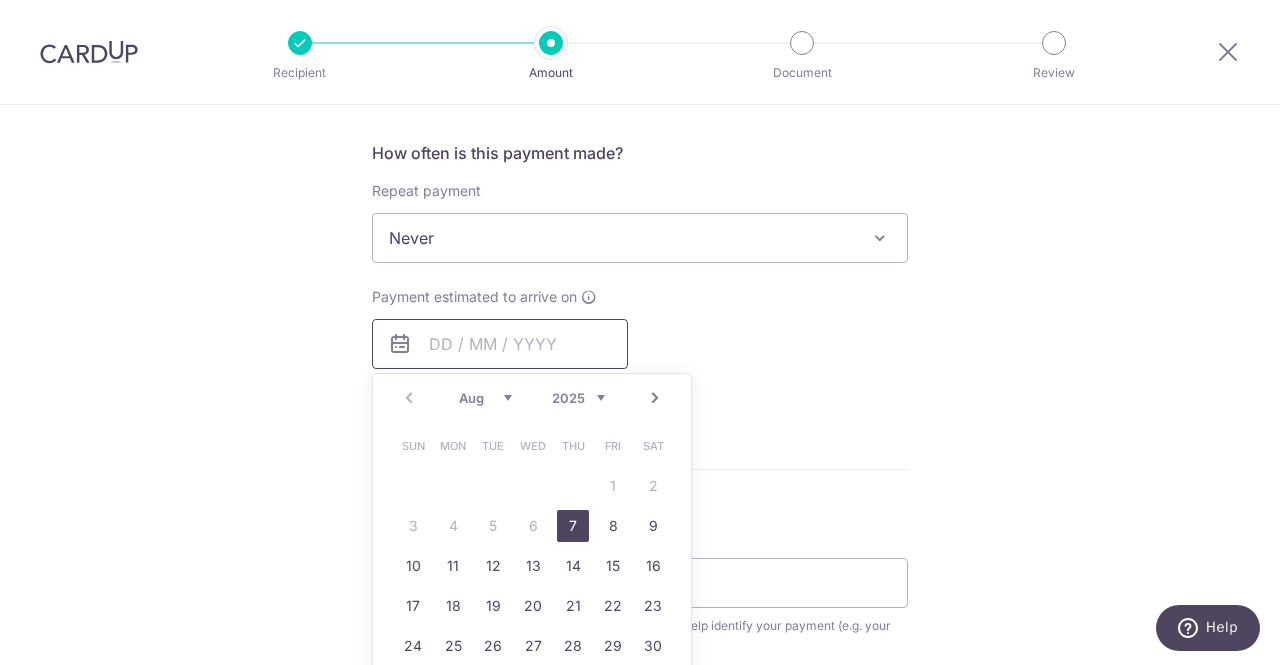 scroll, scrollTop: 740, scrollLeft: 0, axis: vertical 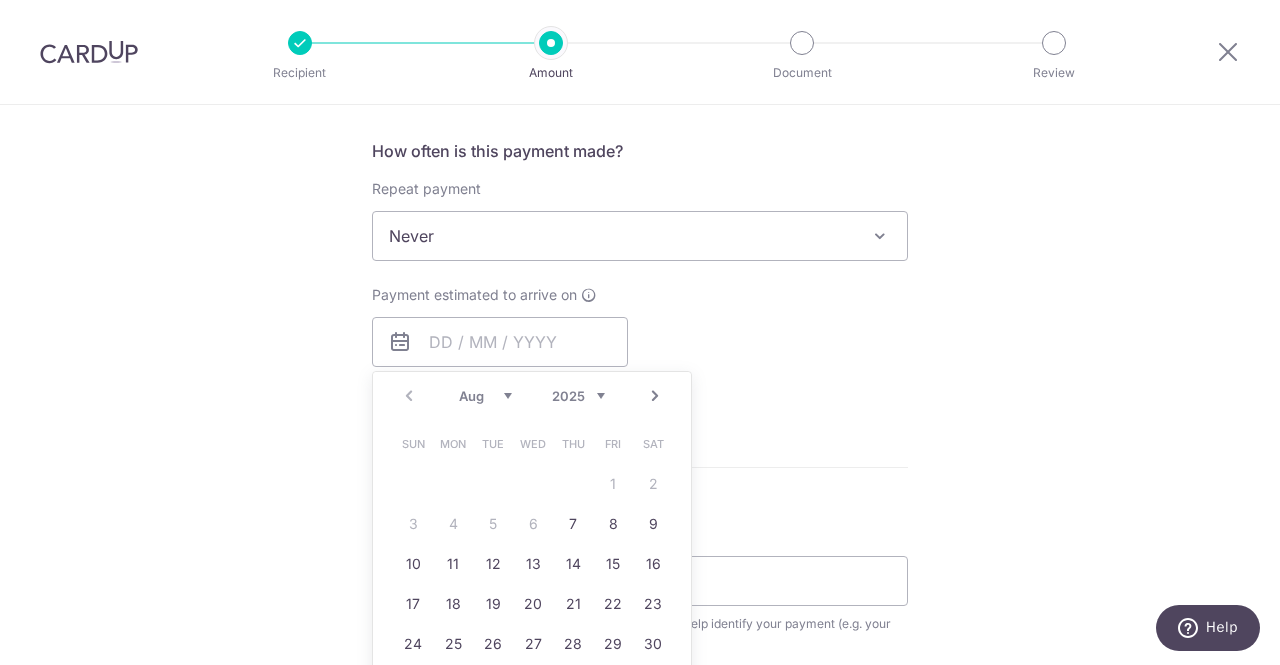 click on "7" at bounding box center [573, 524] 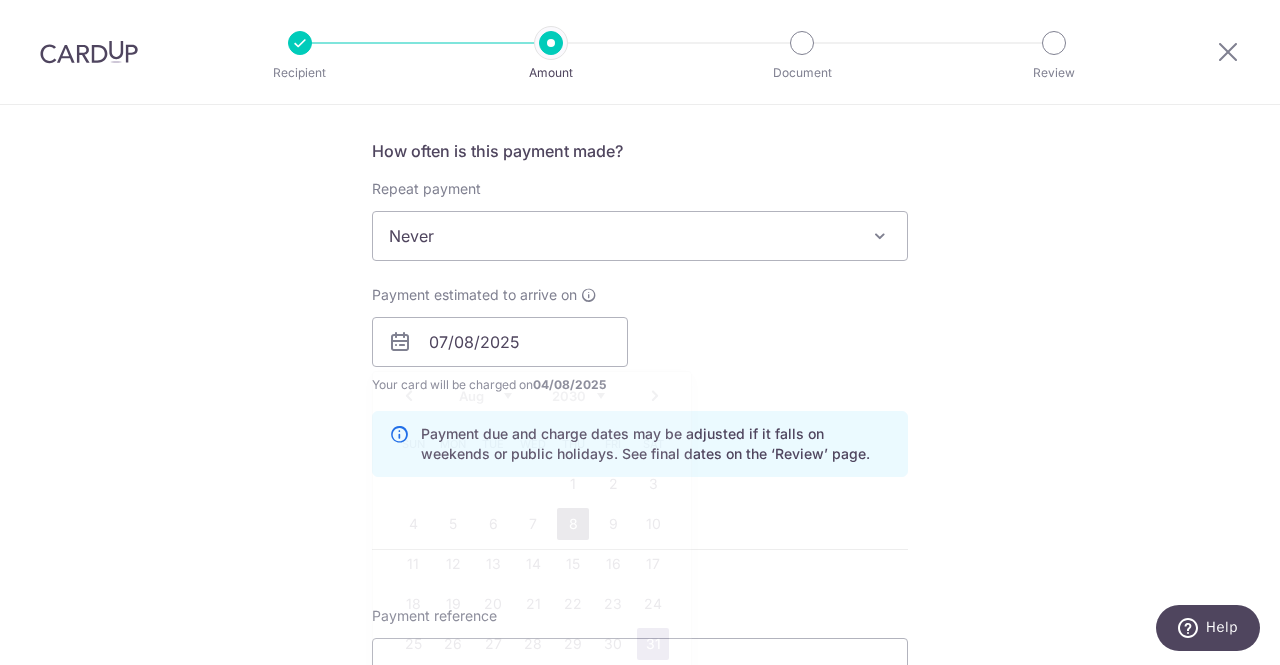 click on "Enter payment amount
SGD
11,634.26
11634.26
Recipient added successfully!
Select Card
**** 7458
Add credit card
Your Cards
**** 4695
**** 7458
**** 1021
Secure 256-bit SSL
Text
New card details
Card" at bounding box center [640, 329] 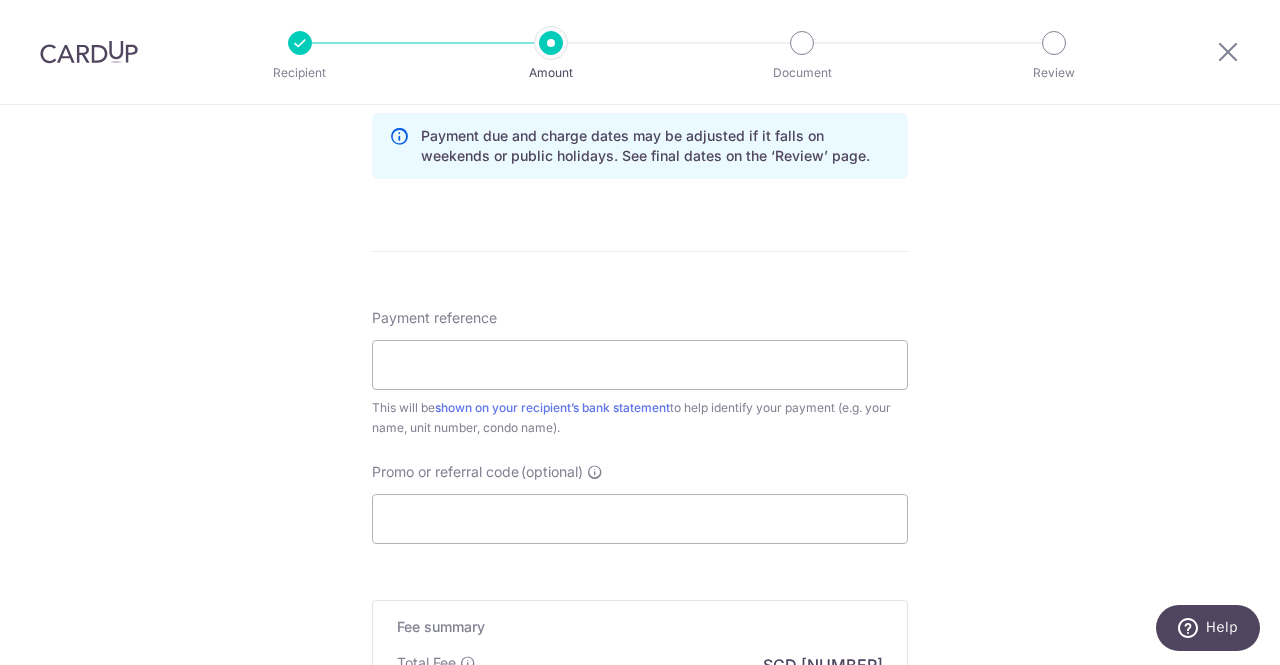 scroll, scrollTop: 1055, scrollLeft: 0, axis: vertical 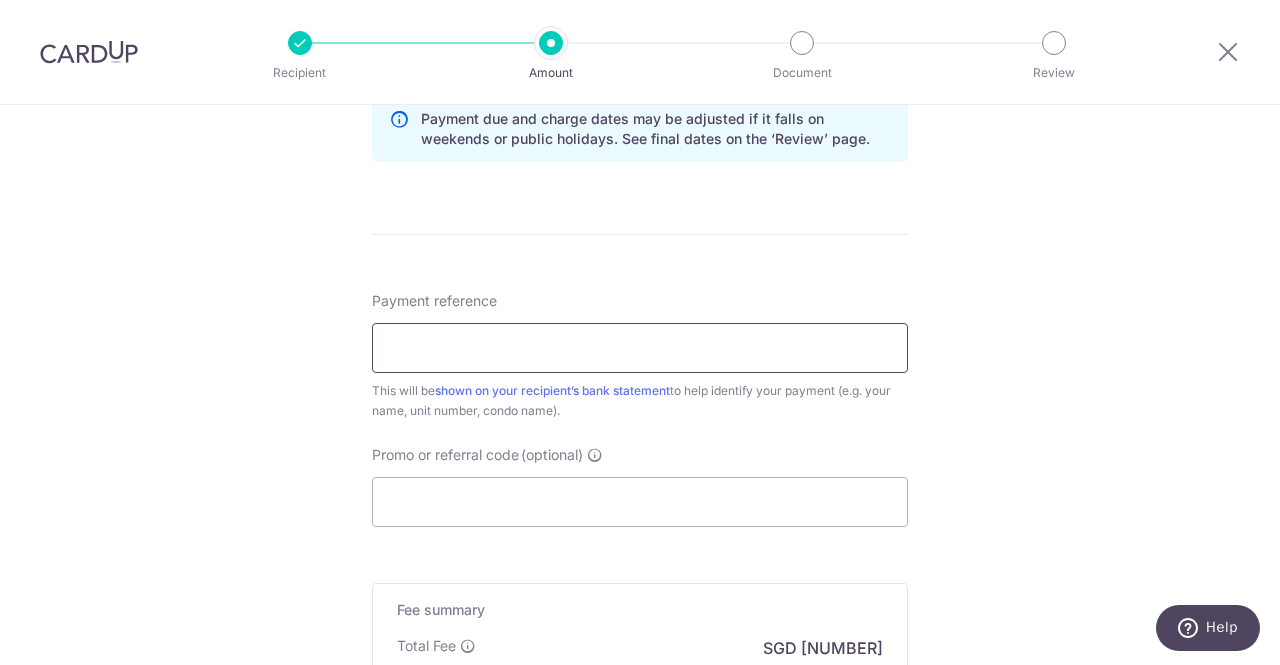 click on "Payment reference" at bounding box center (640, 348) 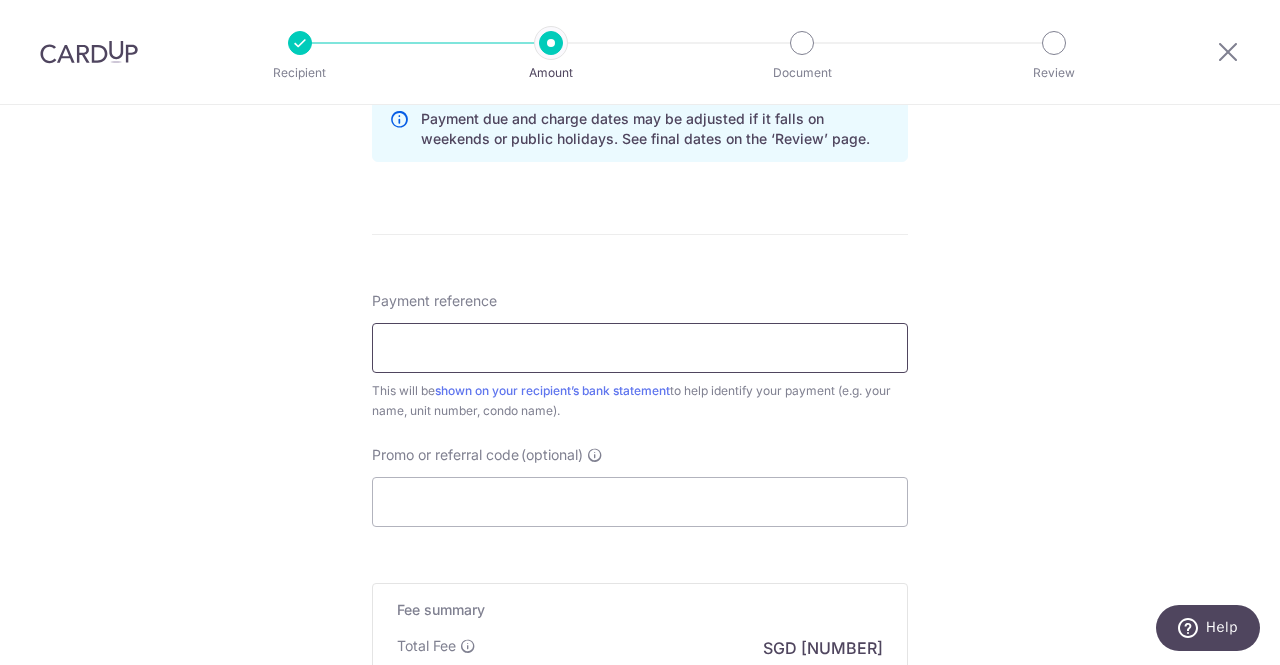 paste on "L1-2025-11" 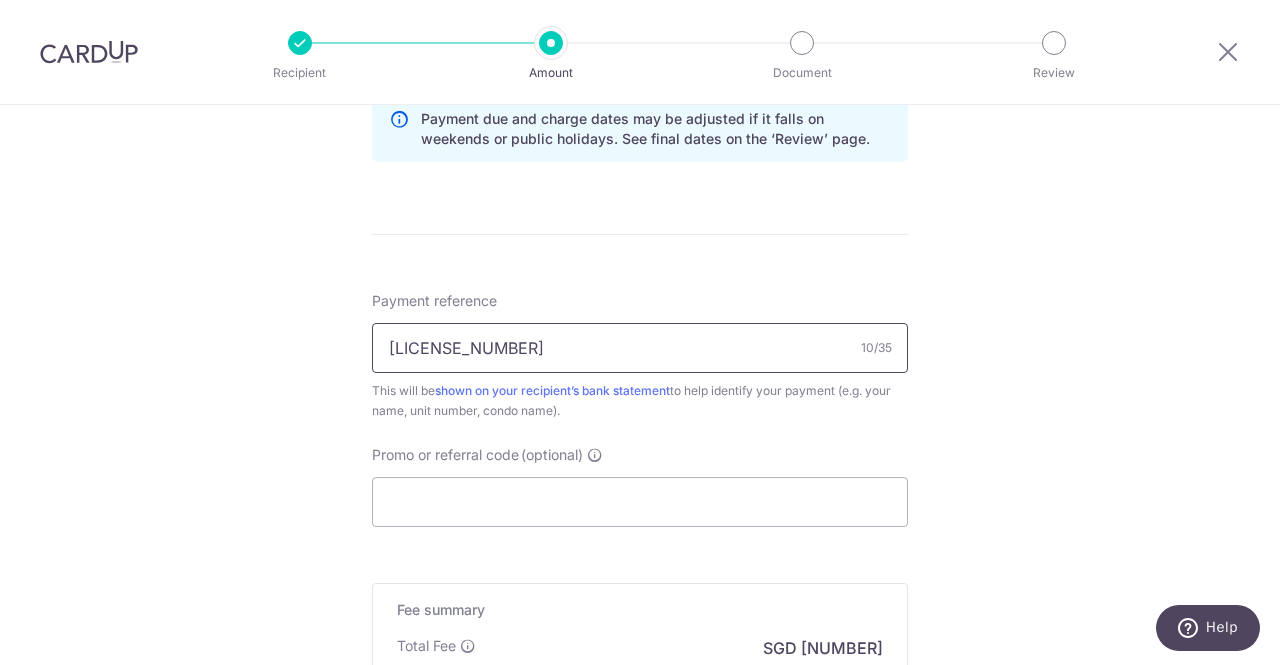 scroll, scrollTop: 1326, scrollLeft: 0, axis: vertical 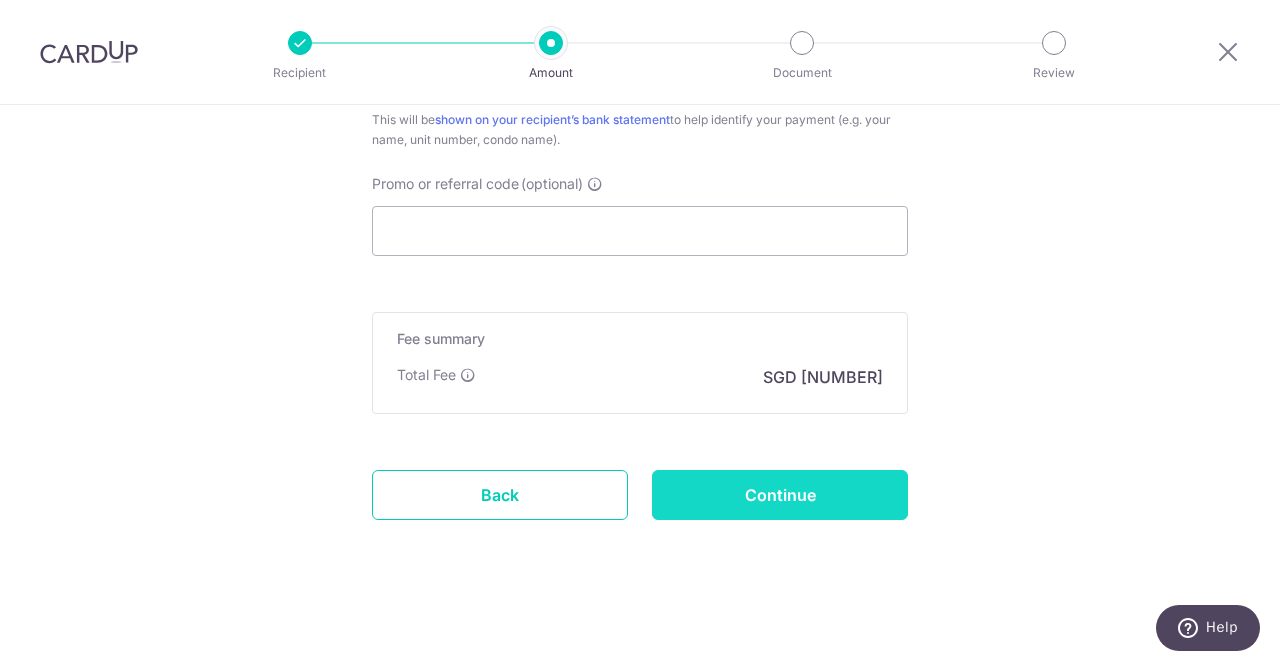 type on "L1-2025-11" 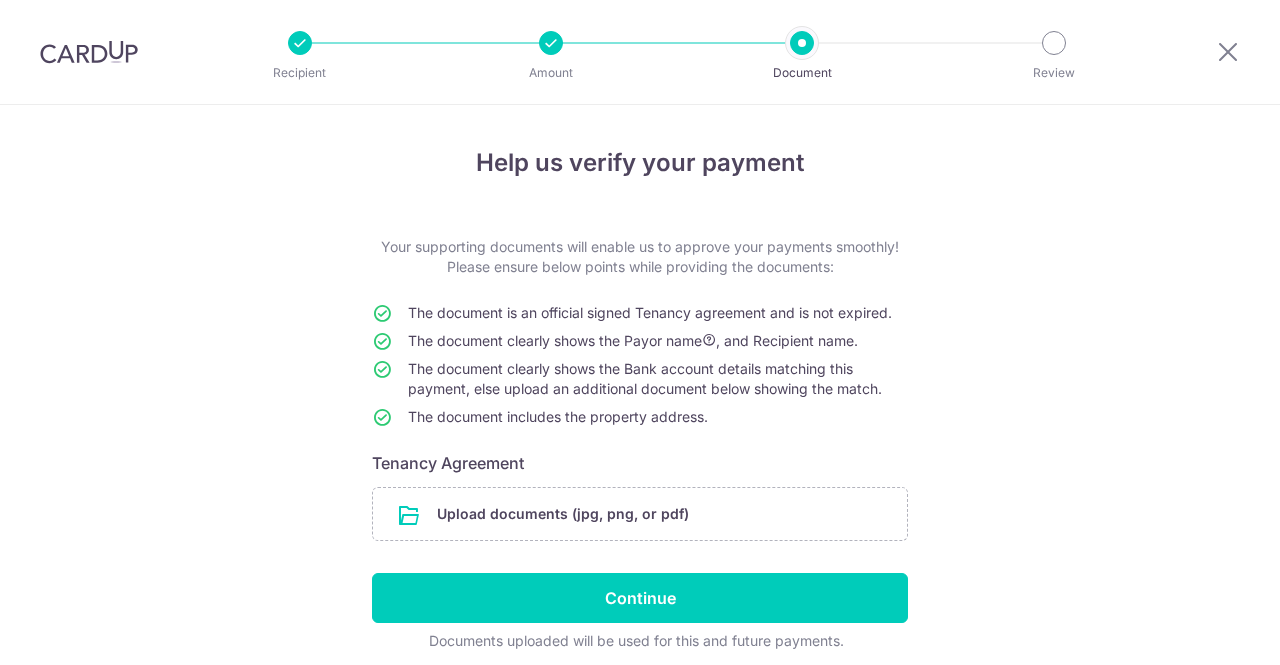 scroll, scrollTop: 0, scrollLeft: 0, axis: both 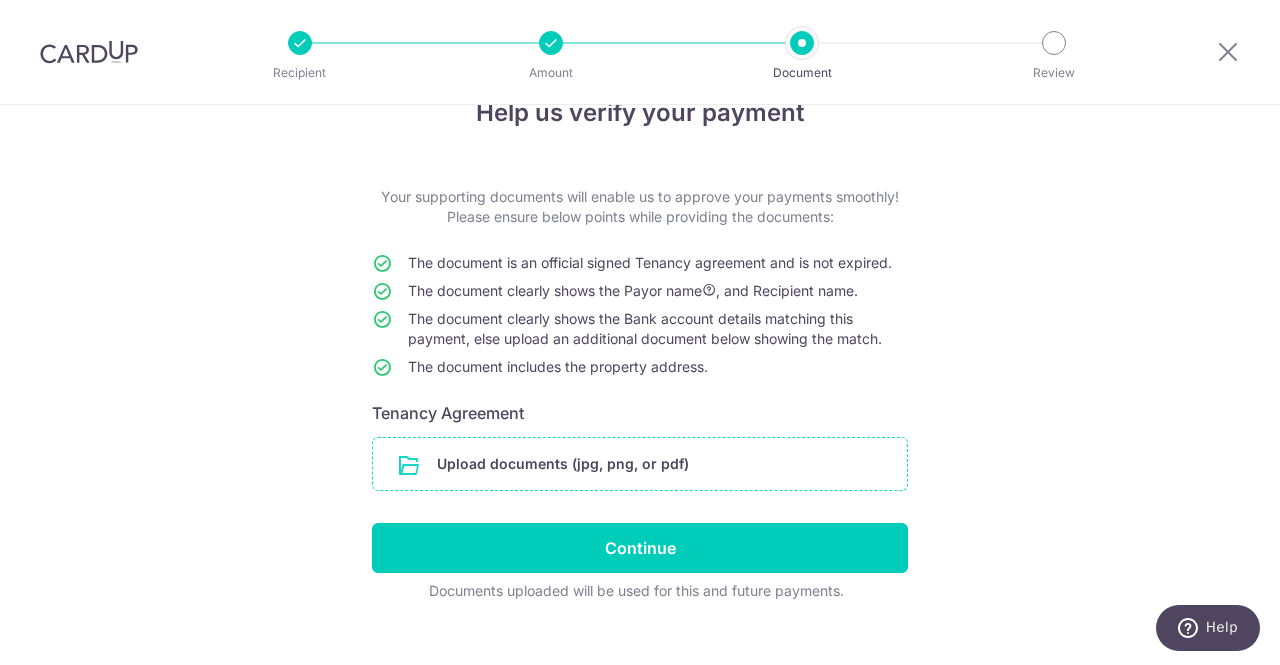 click at bounding box center (640, 464) 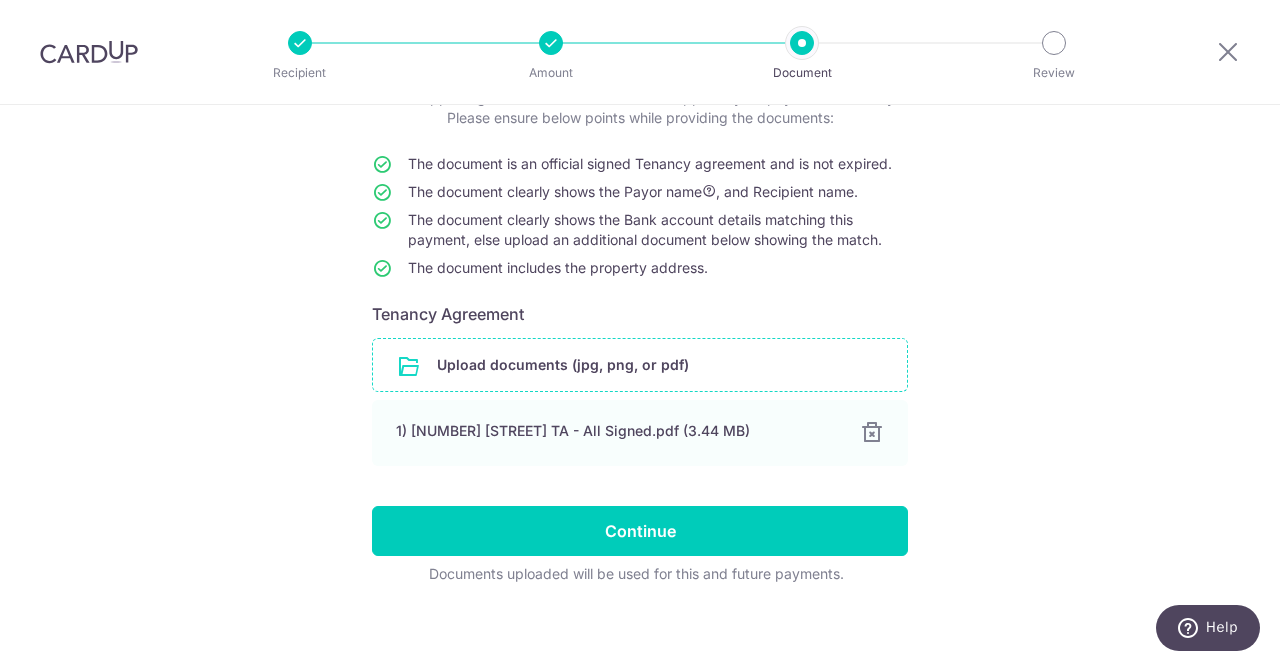 scroll, scrollTop: 150, scrollLeft: 0, axis: vertical 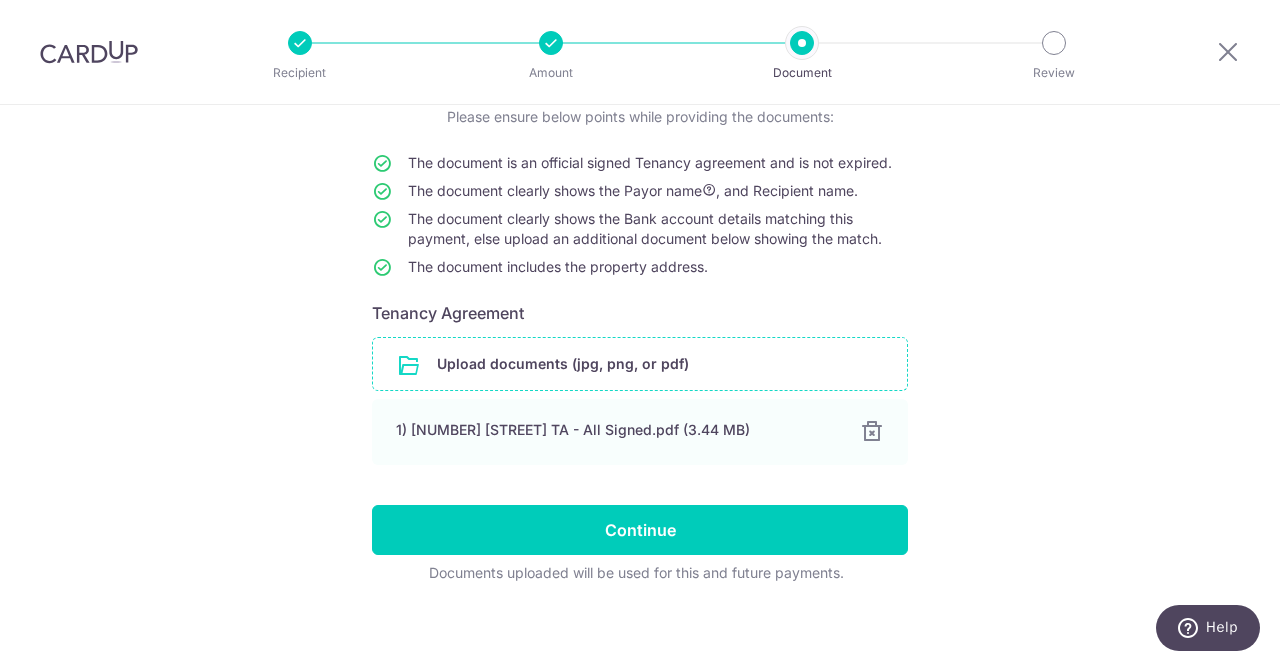 click at bounding box center (640, 364) 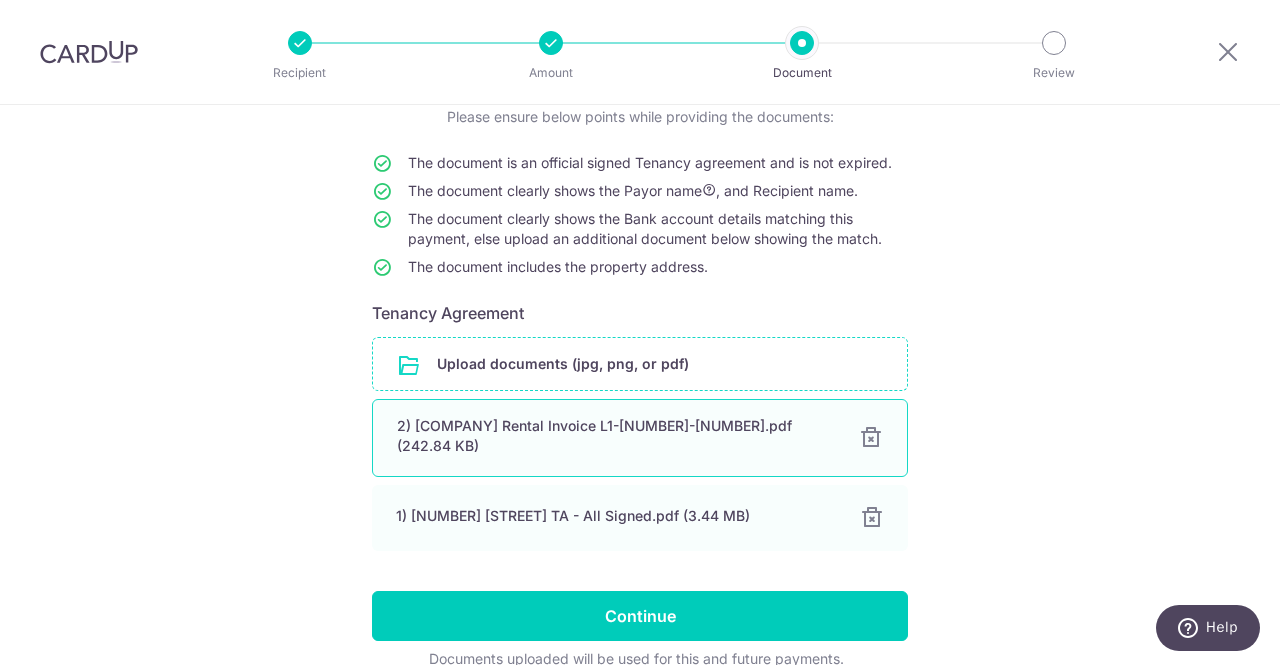 scroll, scrollTop: 234, scrollLeft: 0, axis: vertical 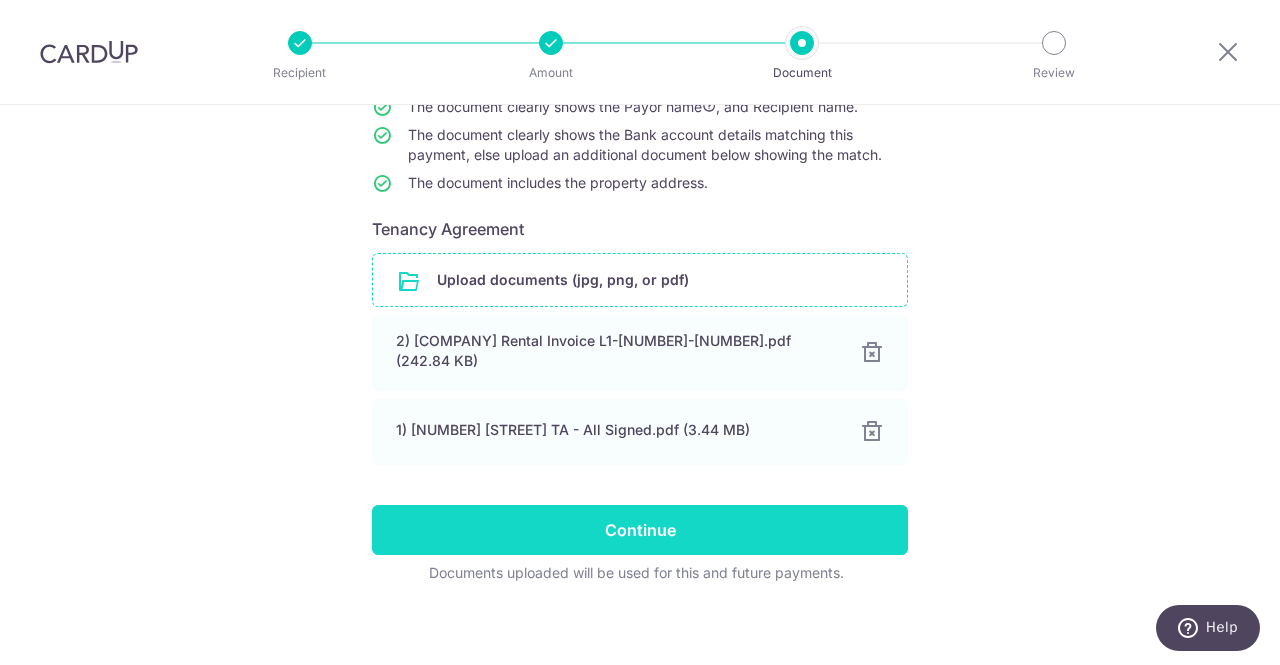 click on "Continue" at bounding box center (640, 530) 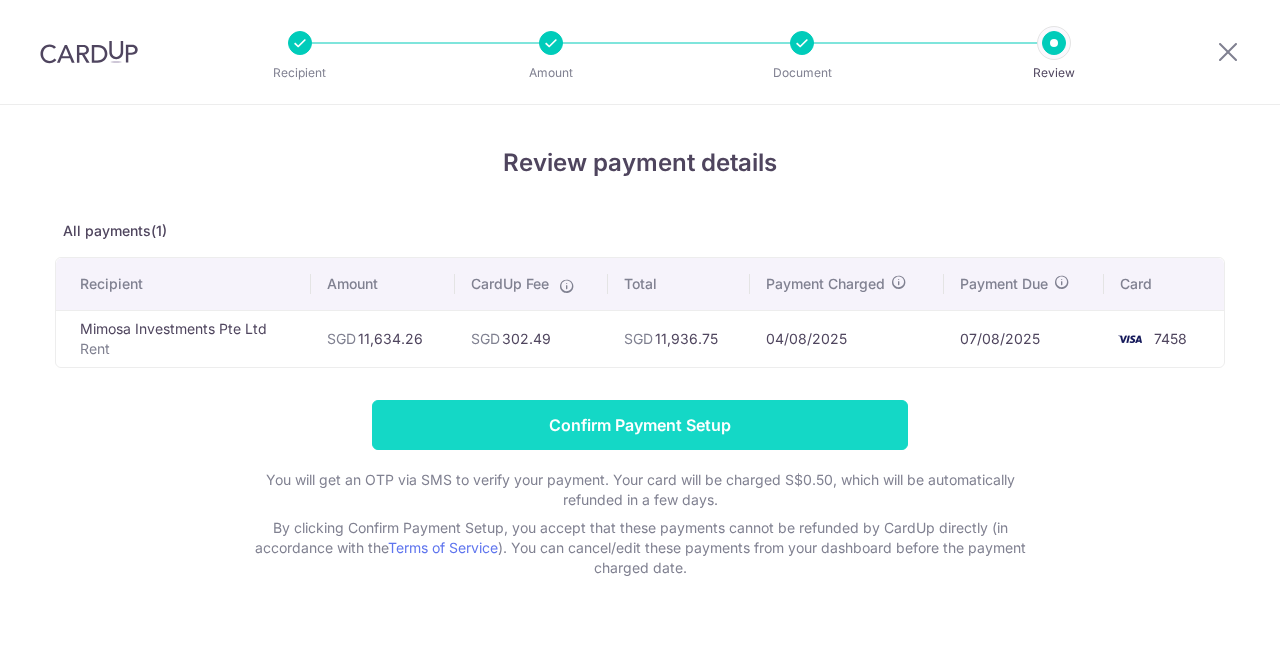scroll, scrollTop: 0, scrollLeft: 0, axis: both 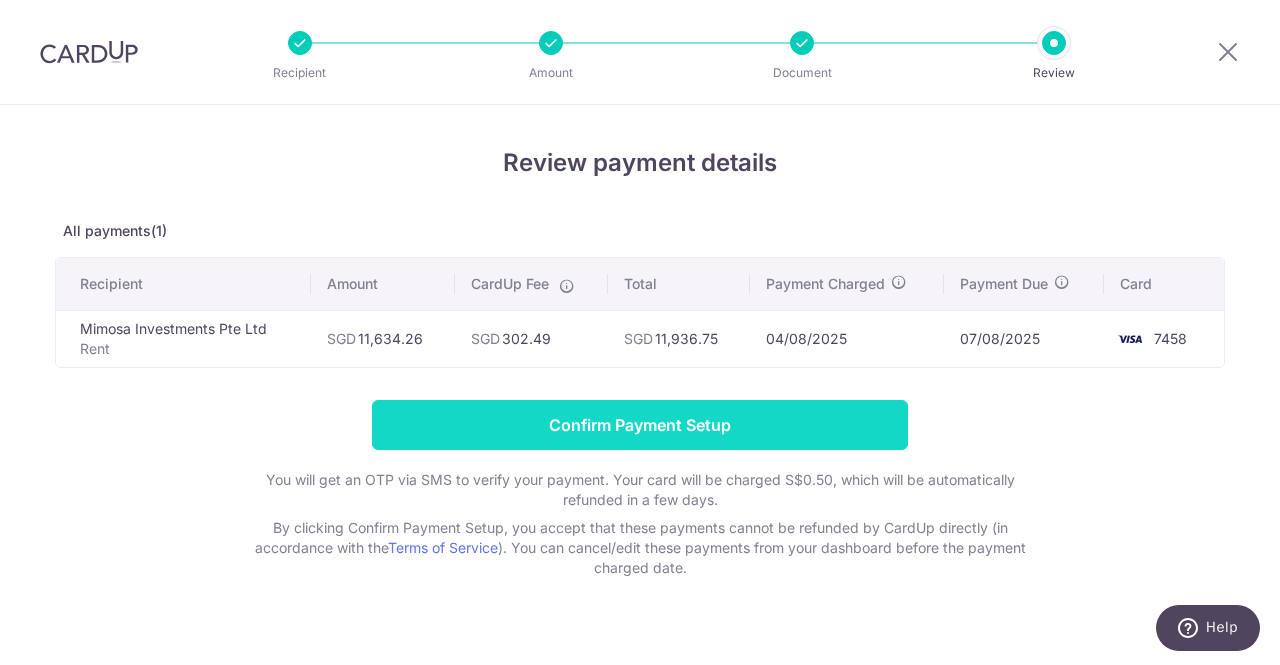click on "Confirm Payment Setup" at bounding box center [640, 425] 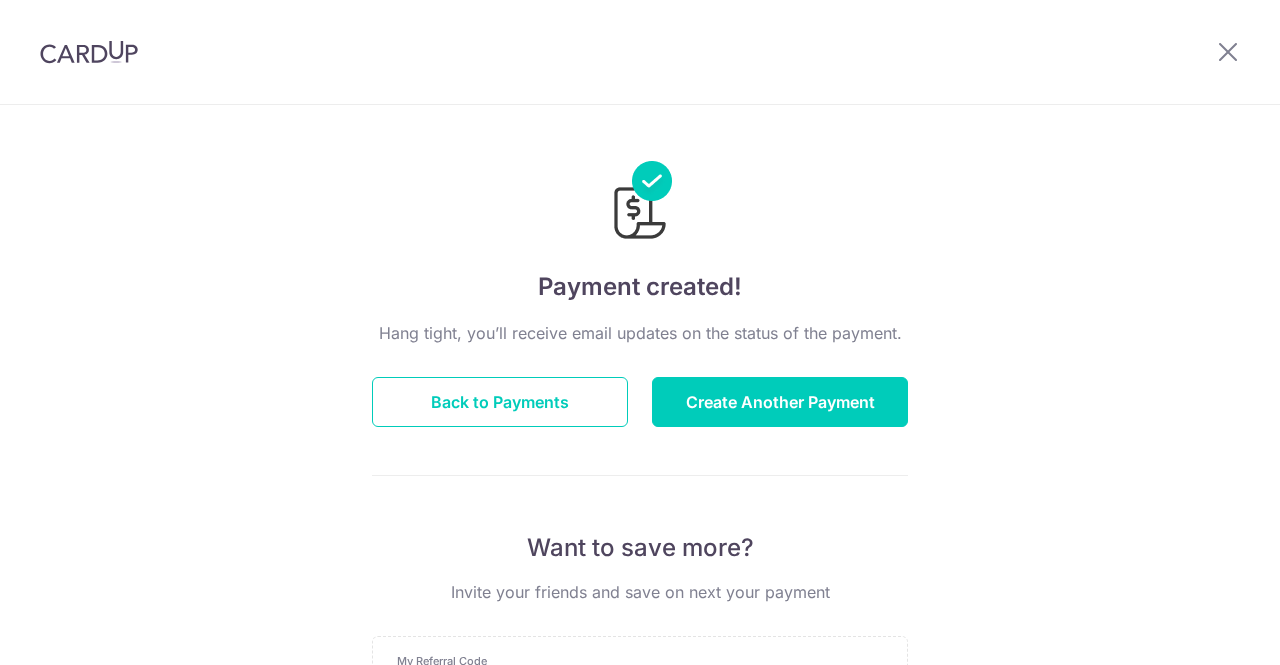 scroll, scrollTop: 0, scrollLeft: 0, axis: both 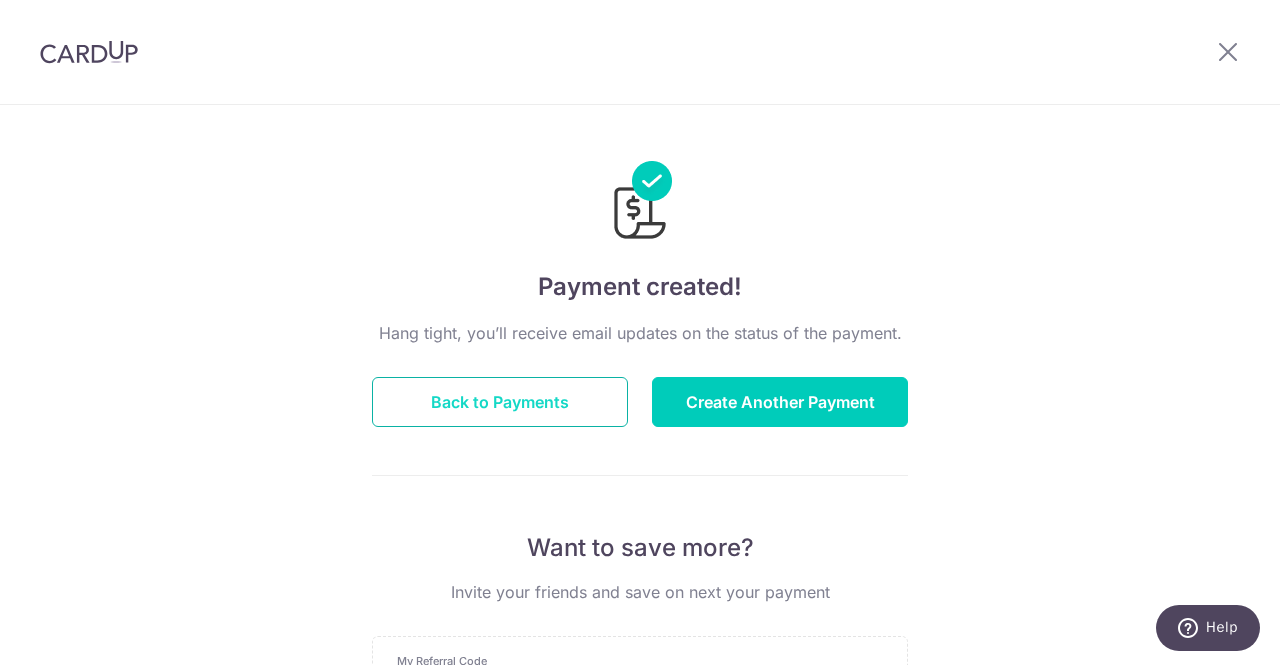click on "Back to Payments" at bounding box center (500, 402) 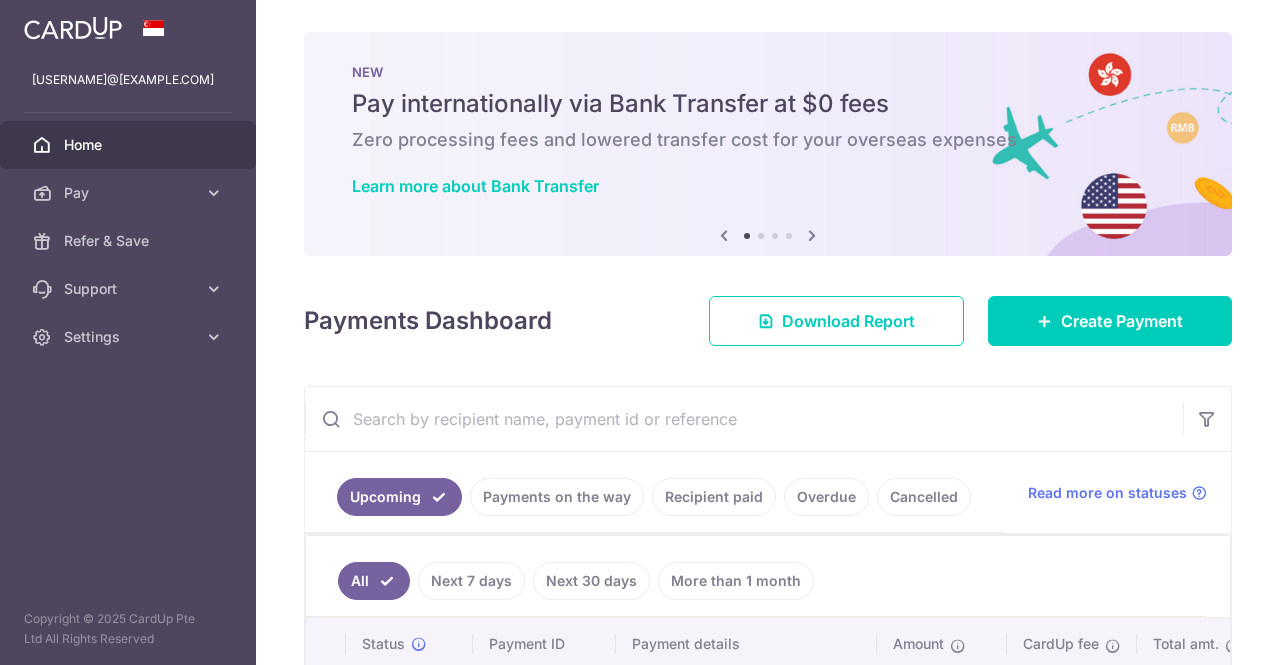 scroll, scrollTop: 0, scrollLeft: 0, axis: both 